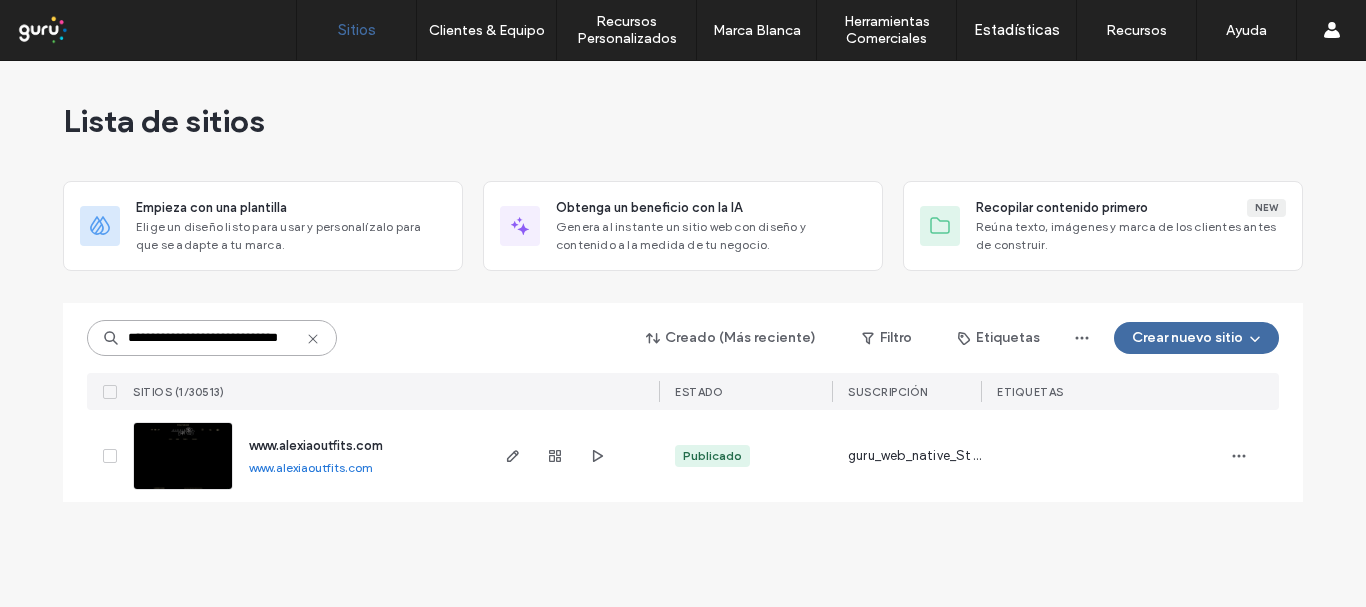 scroll, scrollTop: 0, scrollLeft: 0, axis: both 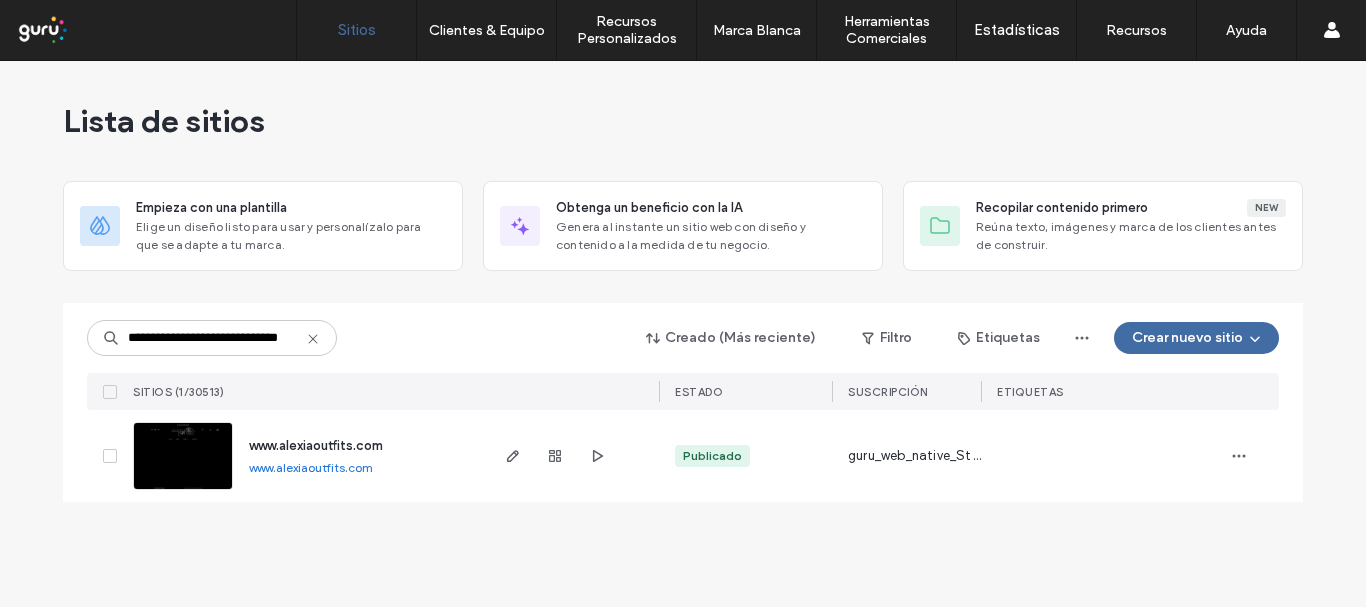 click on "www.alexiaoutfits.com" at bounding box center [316, 445] 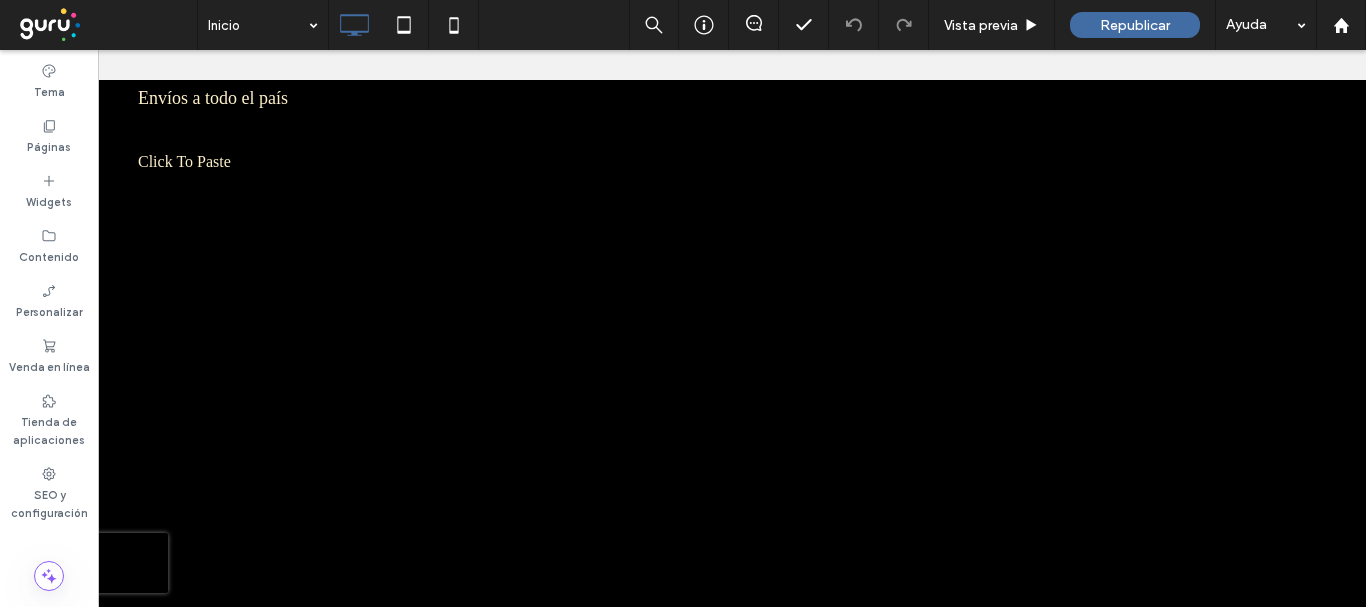 scroll, scrollTop: 3908, scrollLeft: 0, axis: vertical 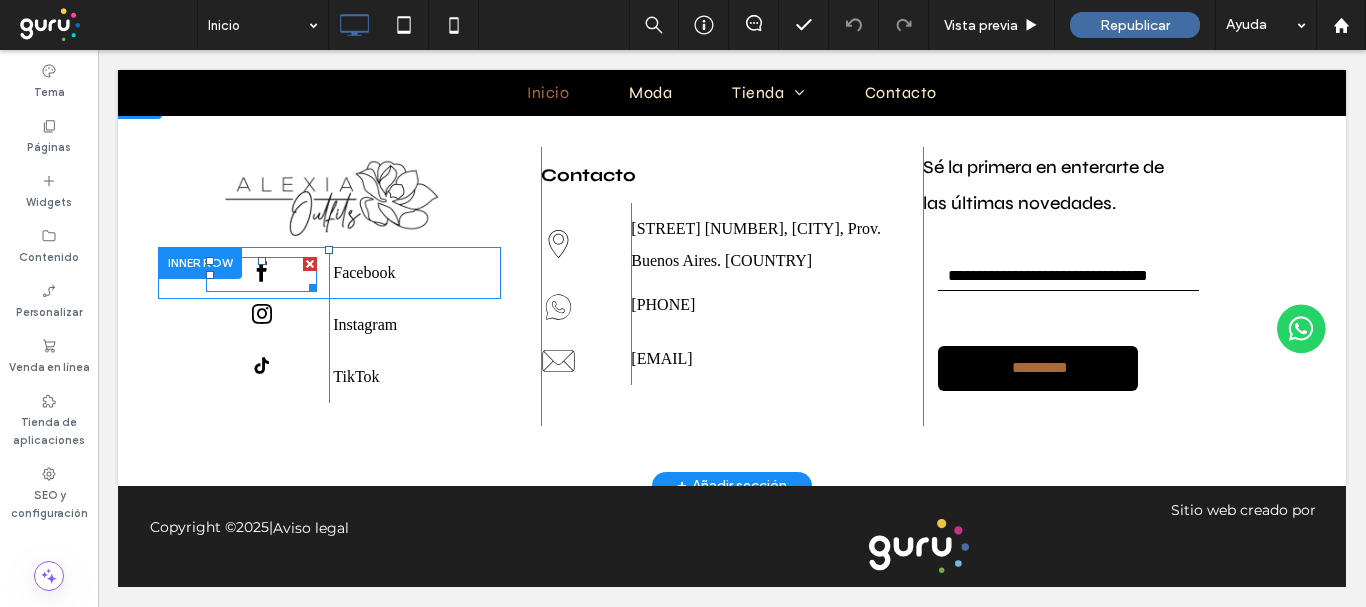 click at bounding box center (262, 272) 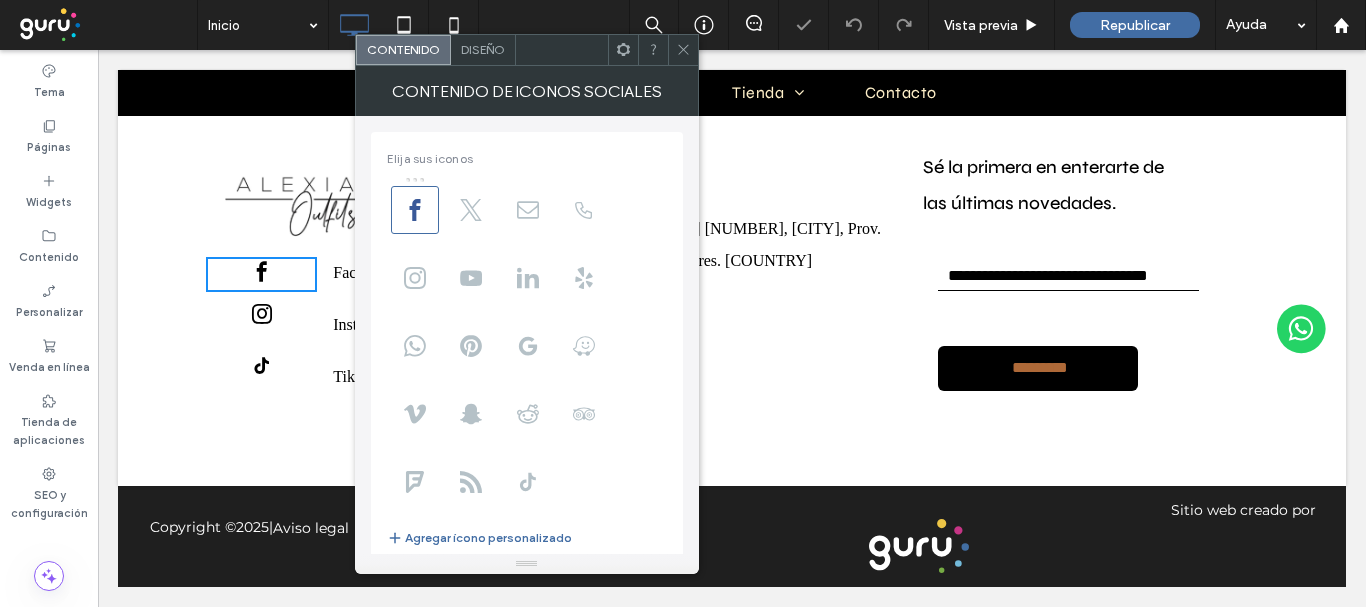 scroll, scrollTop: 137, scrollLeft: 0, axis: vertical 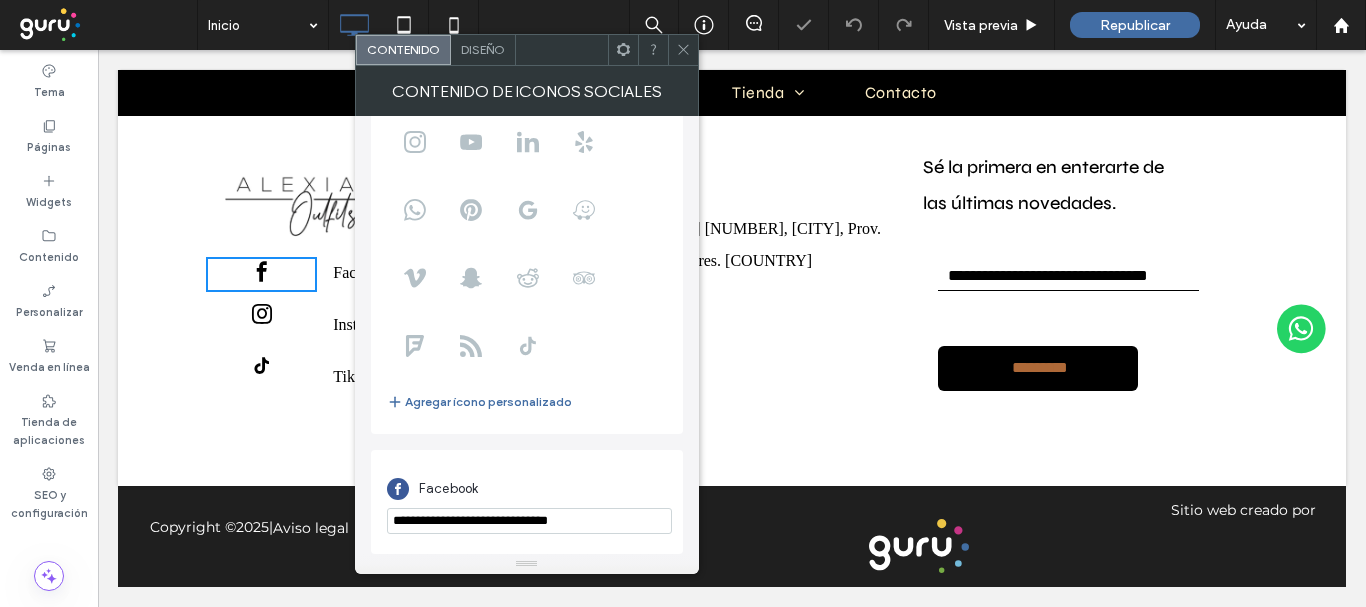 click on "**********" at bounding box center (529, 521) 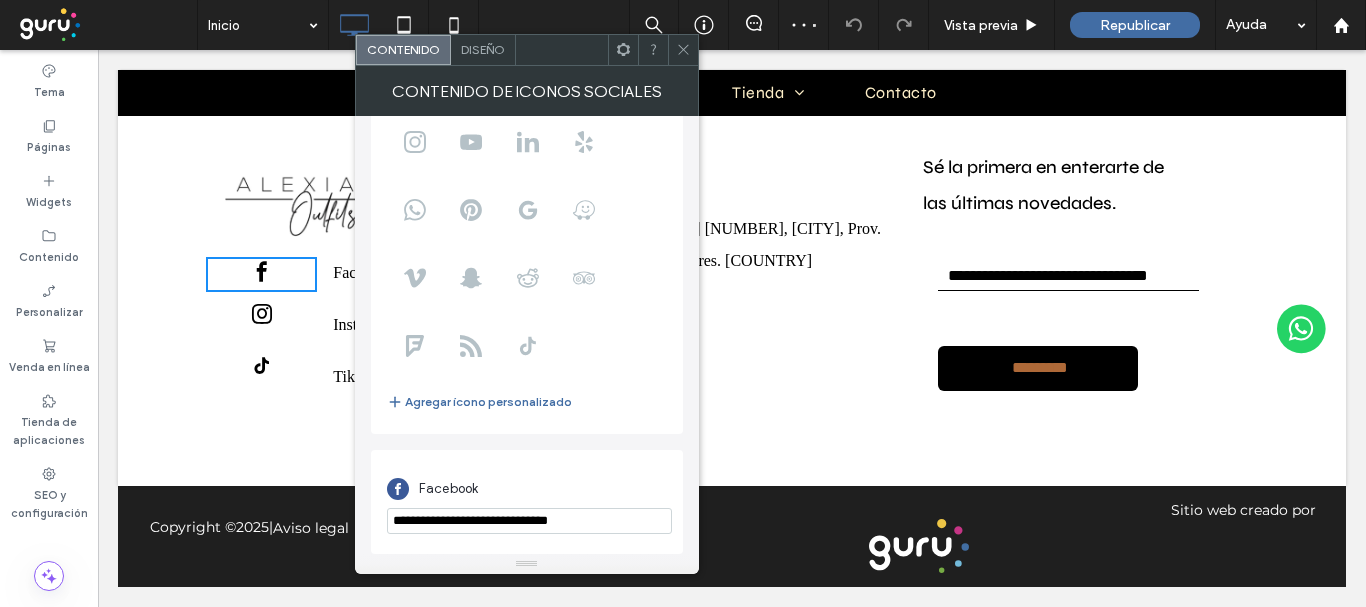 paste on "**********" 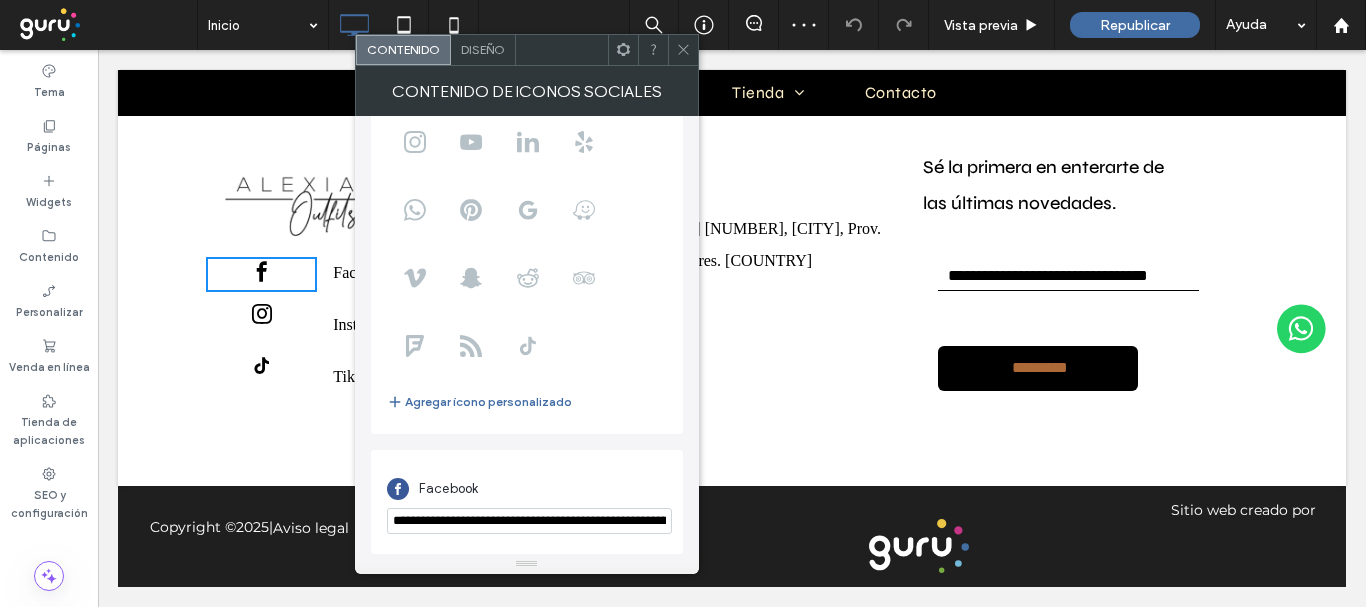 scroll, scrollTop: 0, scrollLeft: 152, axis: horizontal 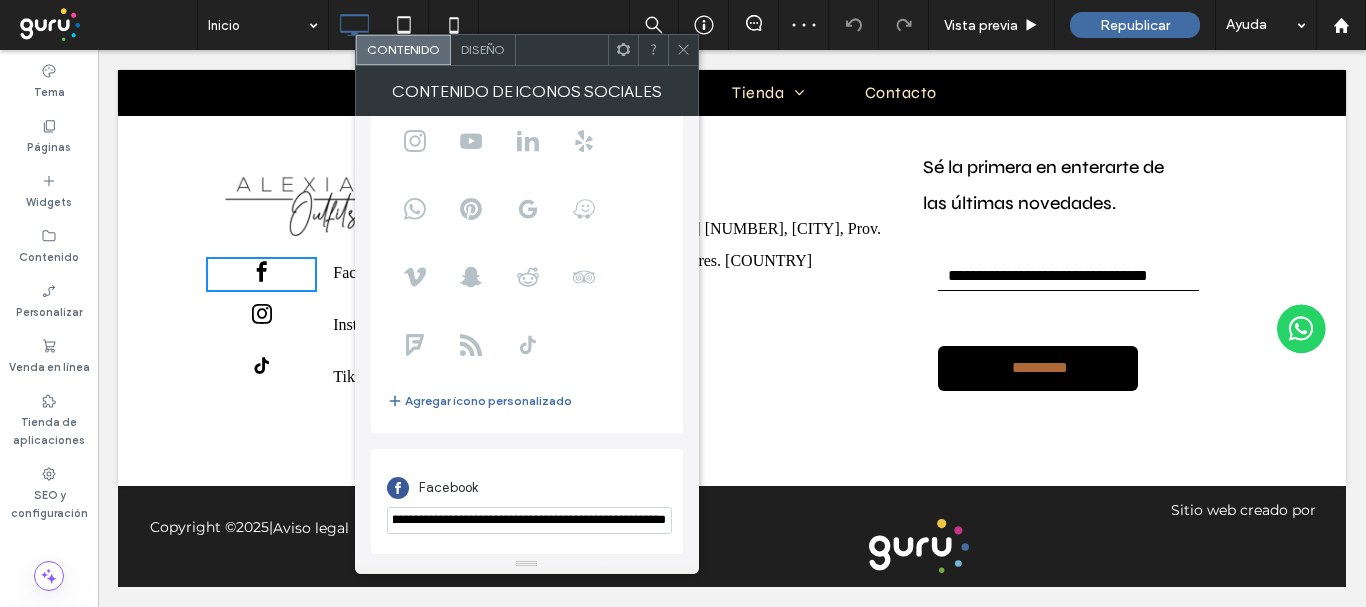 type on "**********" 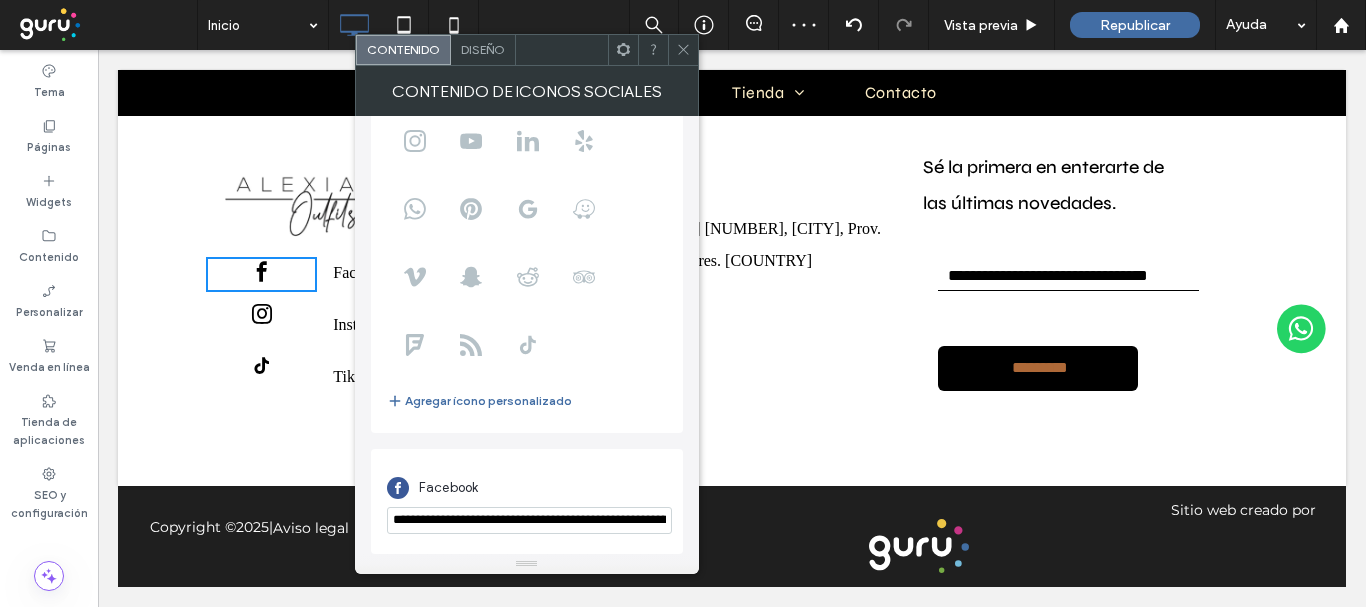 click 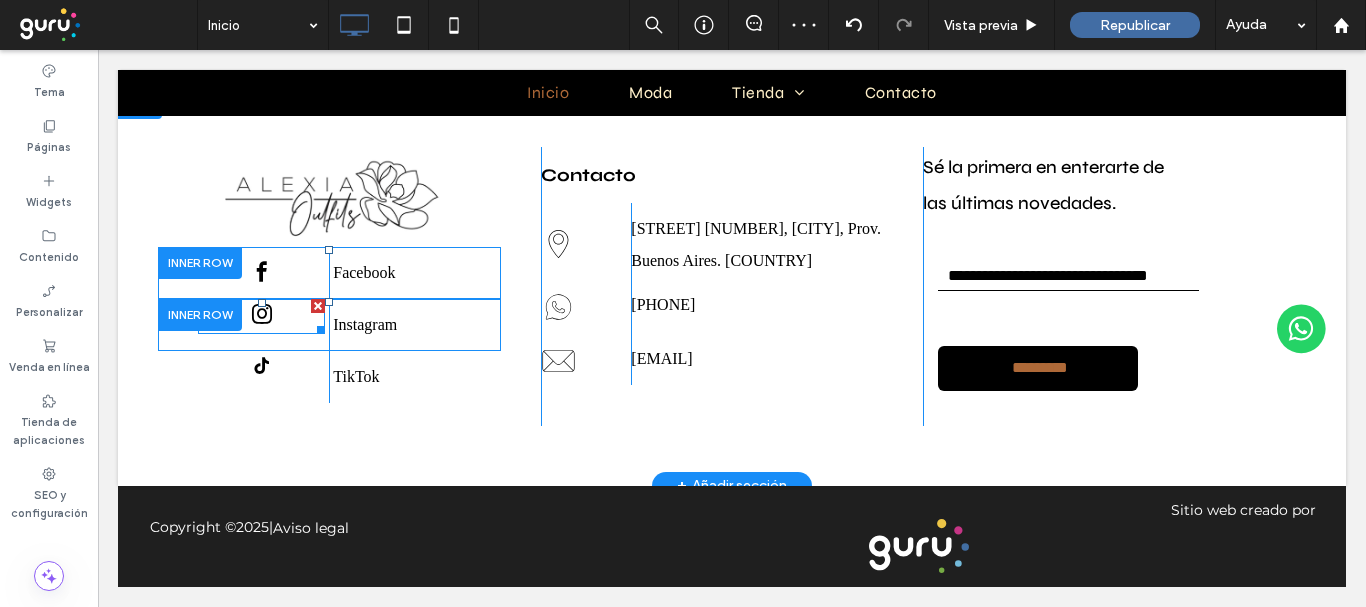click at bounding box center (262, 314) 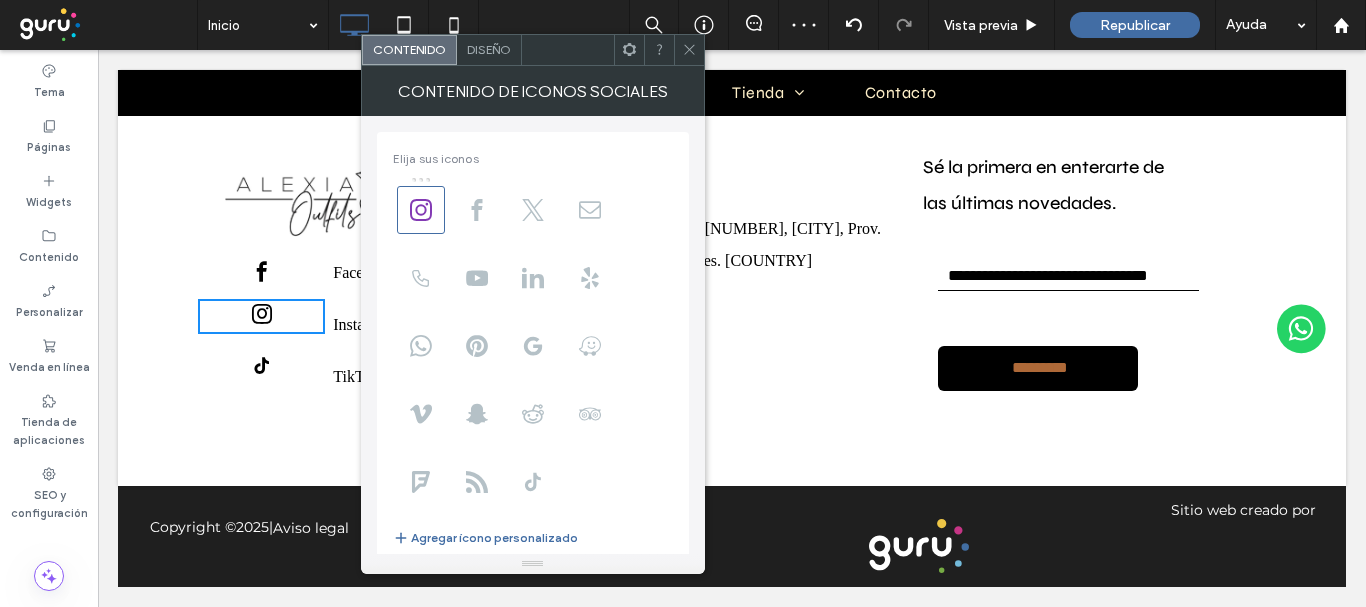 scroll, scrollTop: 137, scrollLeft: 0, axis: vertical 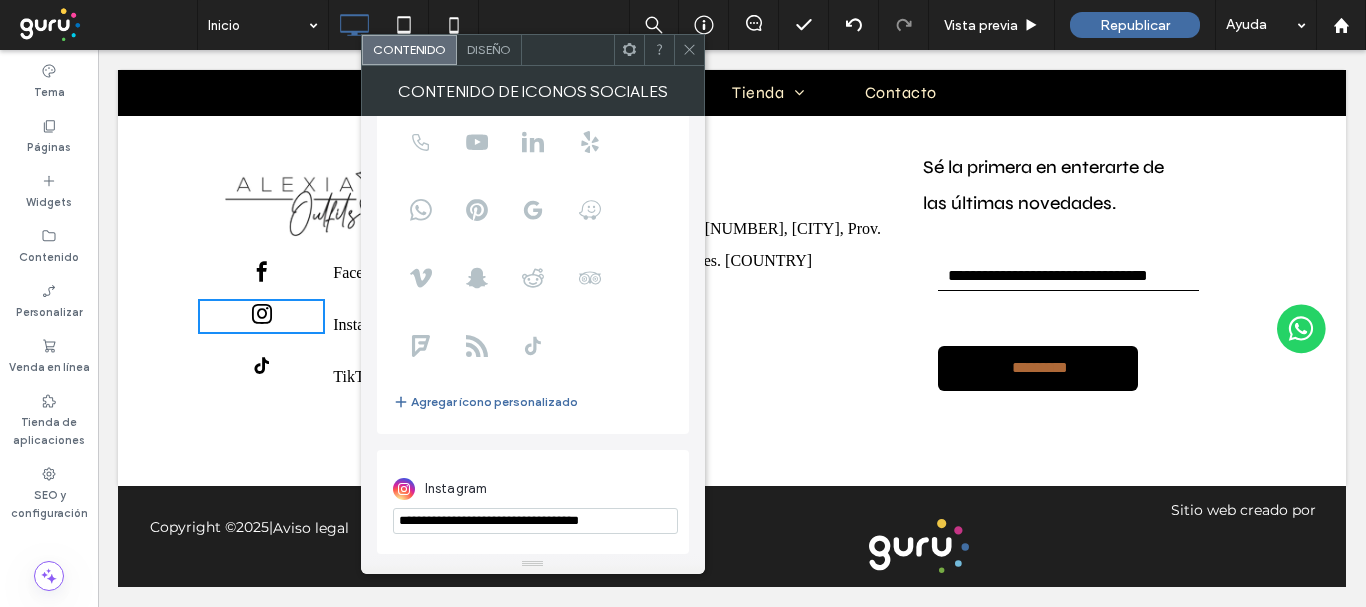 click at bounding box center (689, 50) 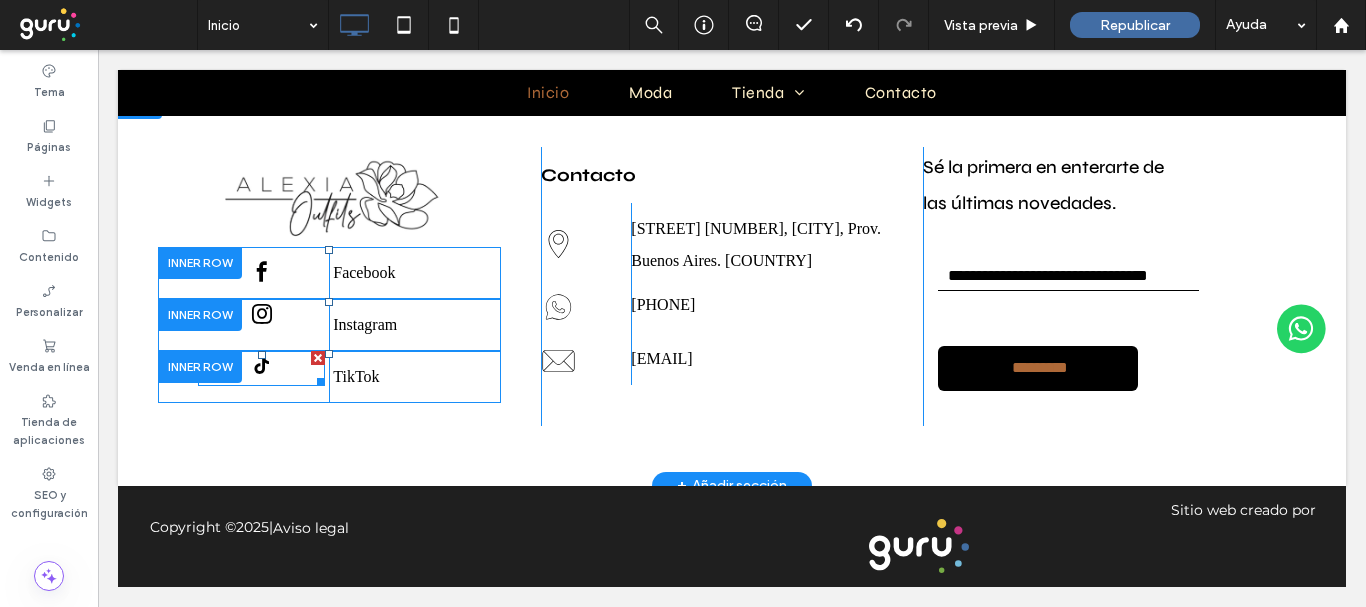 click at bounding box center (262, 366) 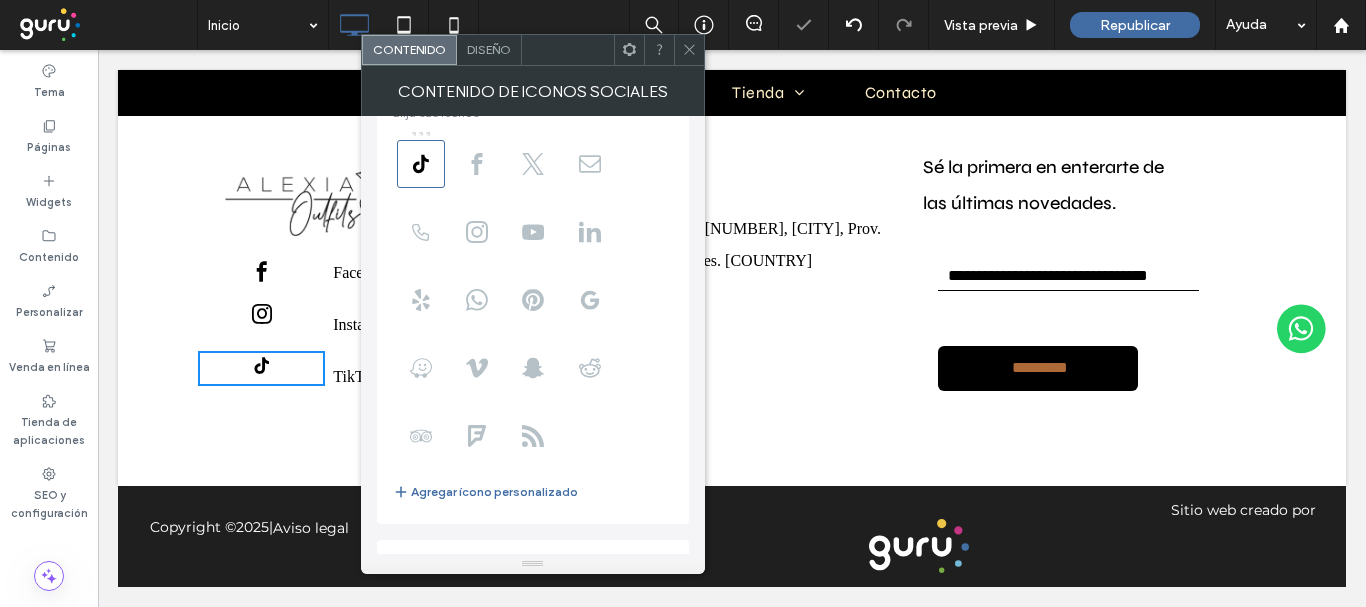 scroll, scrollTop: 137, scrollLeft: 0, axis: vertical 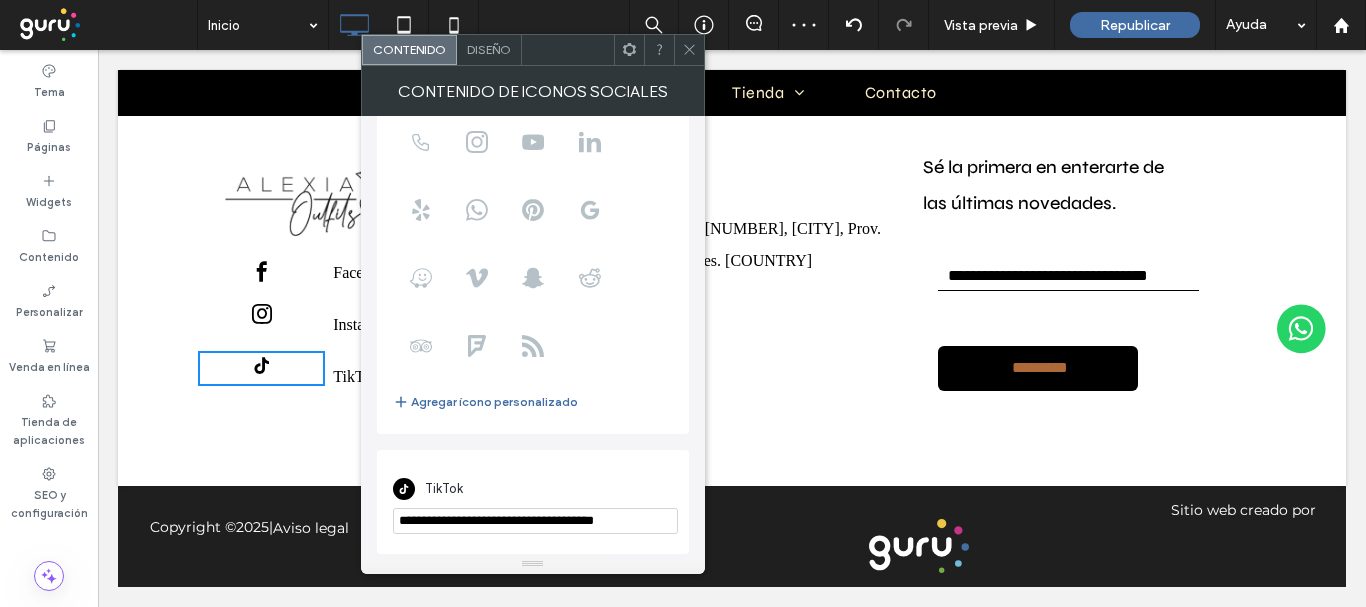 click at bounding box center (689, 50) 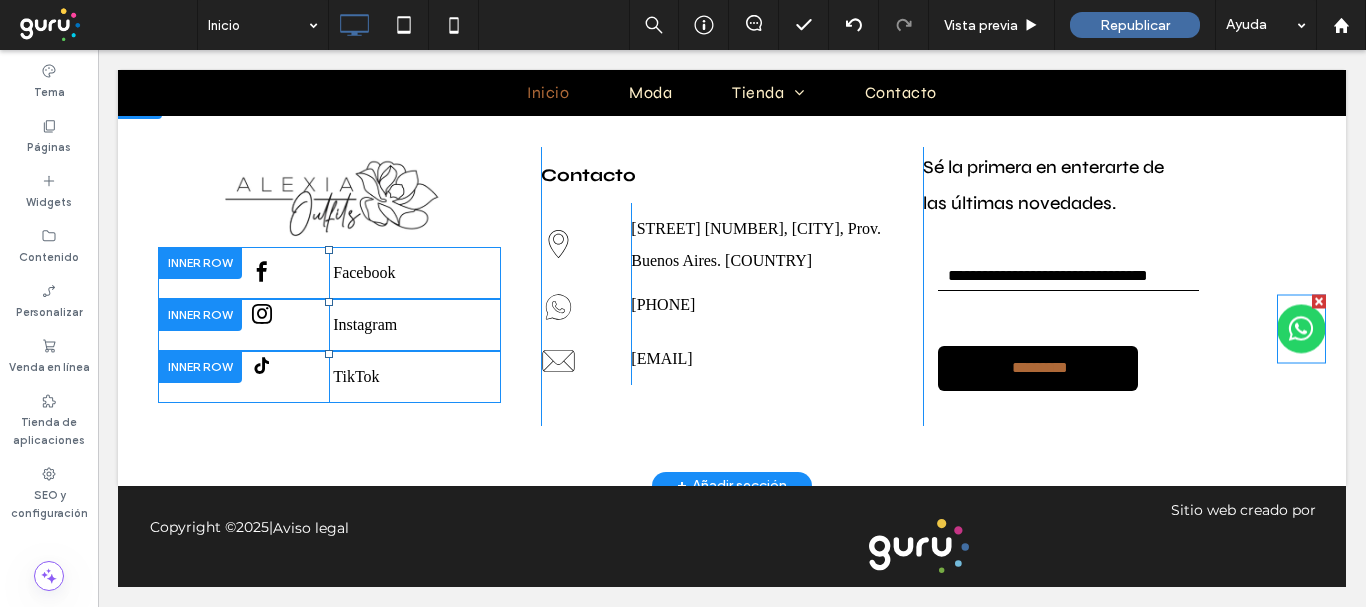 click at bounding box center [1301, 328] 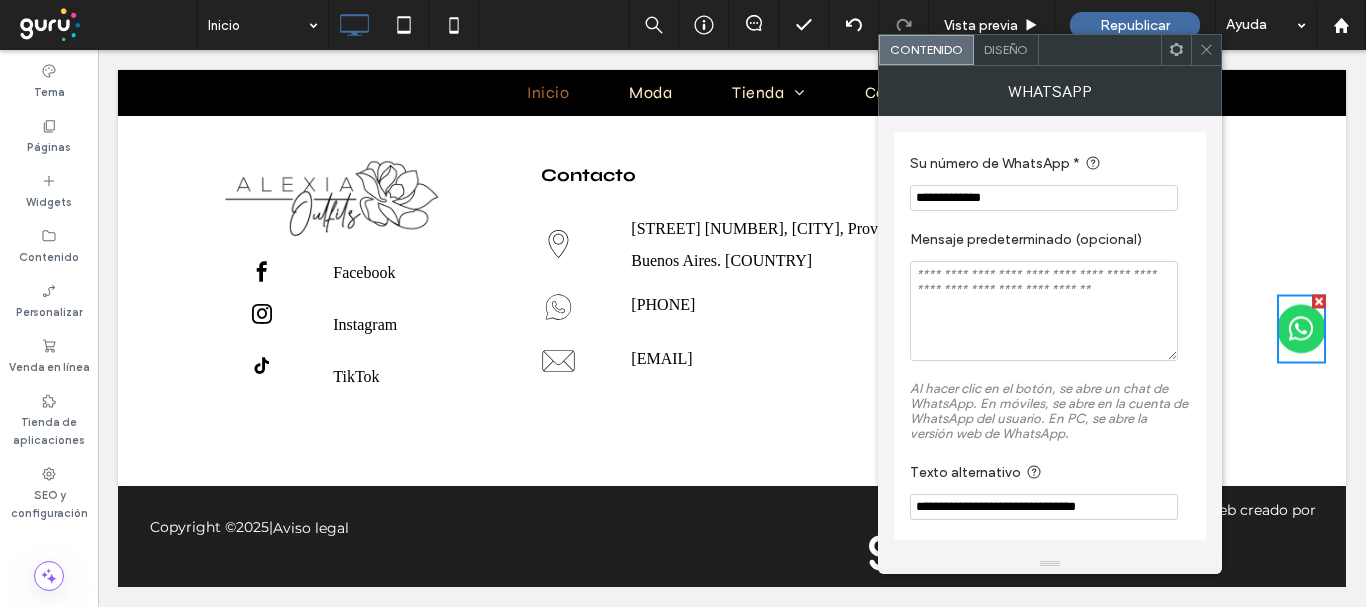 click on "Diseño" at bounding box center [1006, 49] 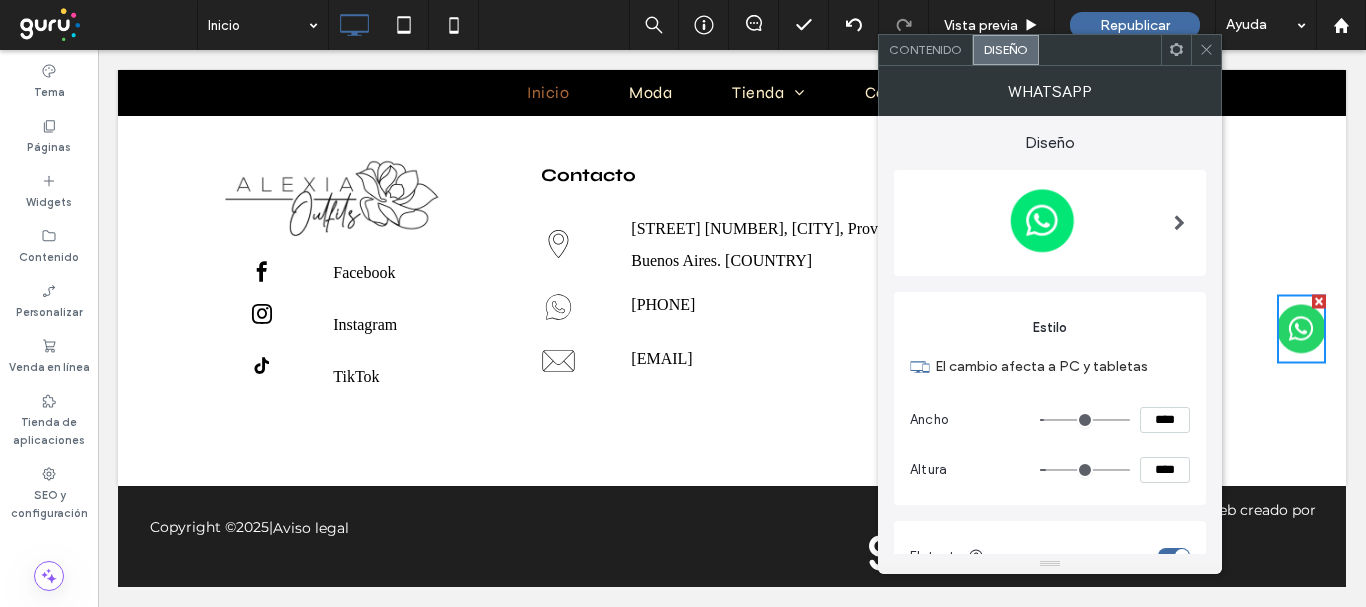type on "***" 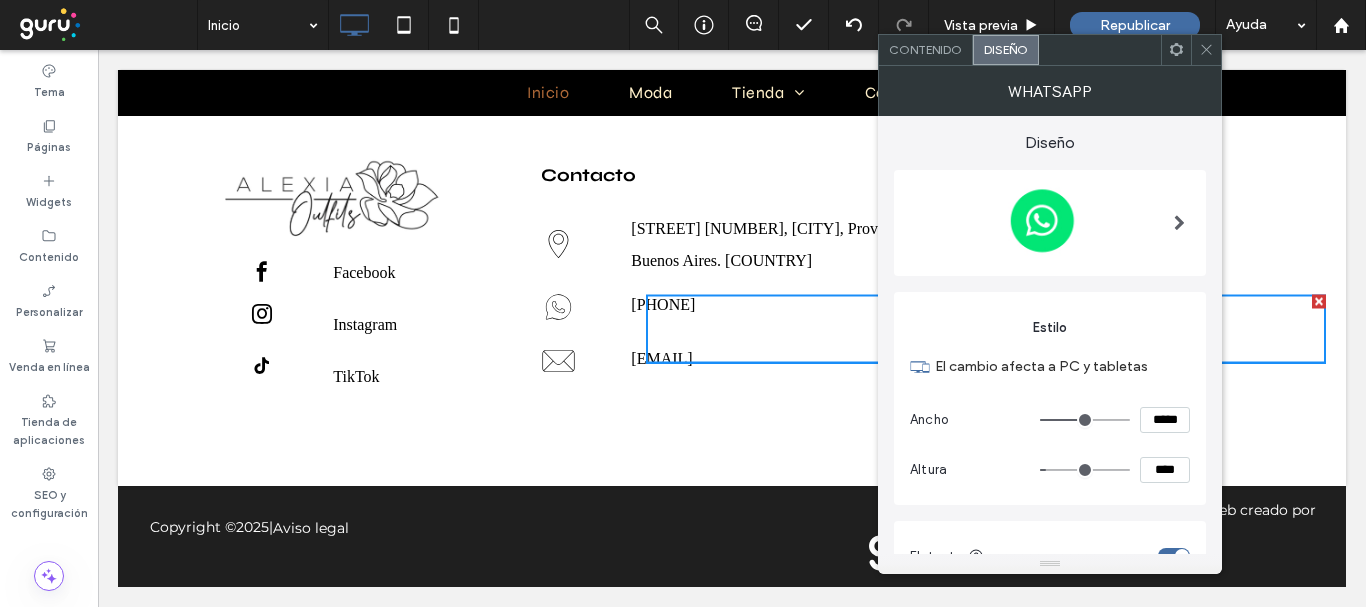 type on "***" 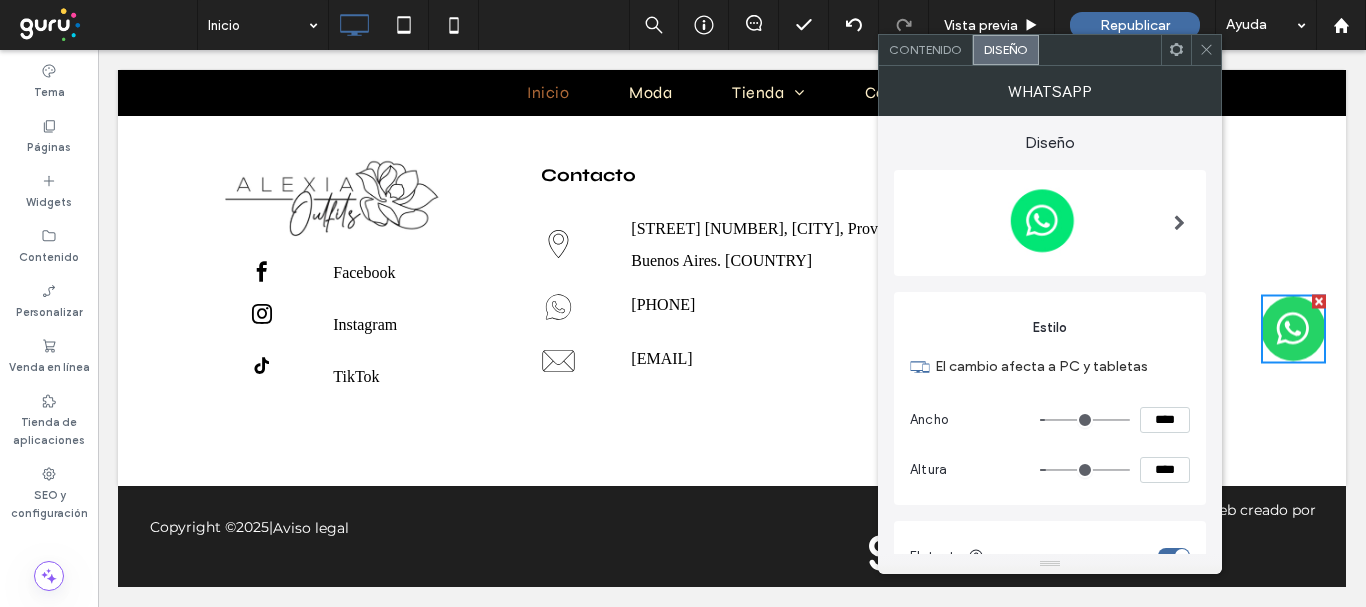 type on "**" 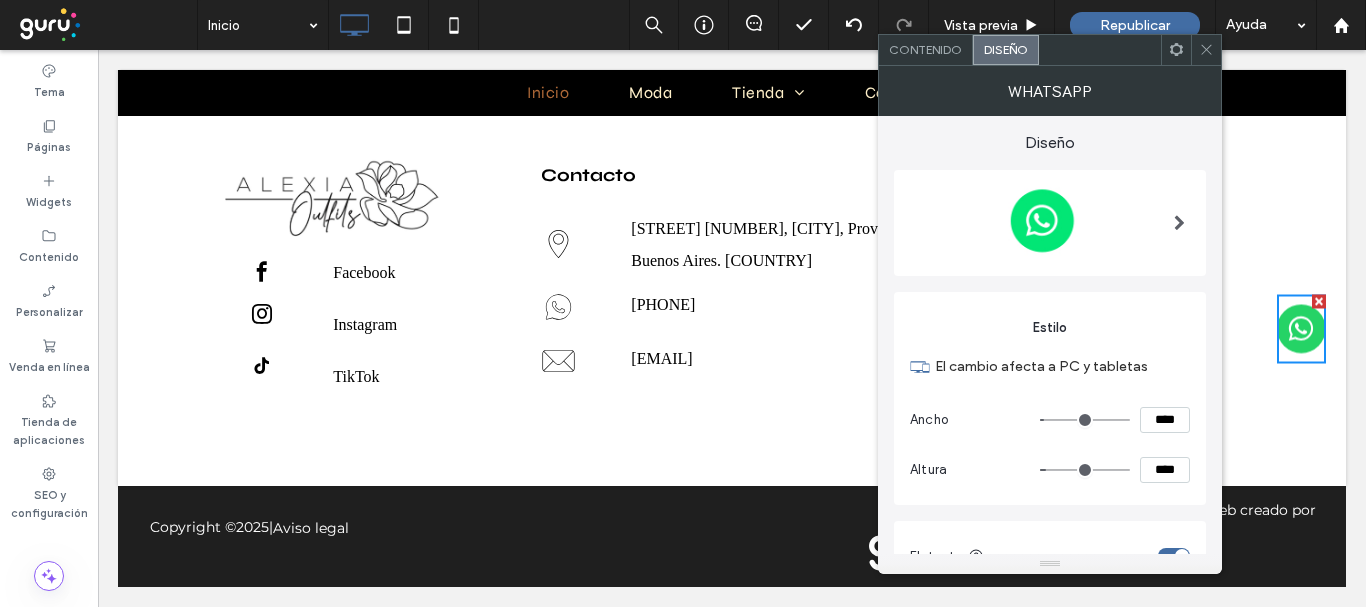 type on "*" 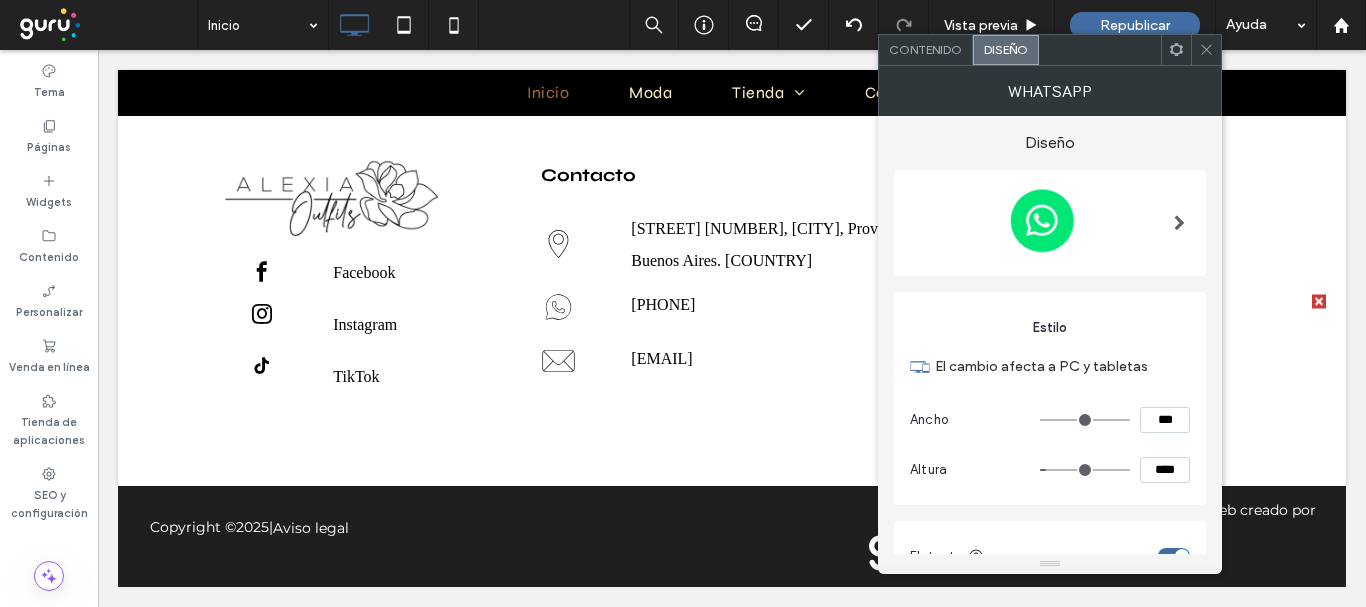 drag, startPoint x: 1057, startPoint y: 421, endPoint x: 955, endPoint y: 418, distance: 102.044106 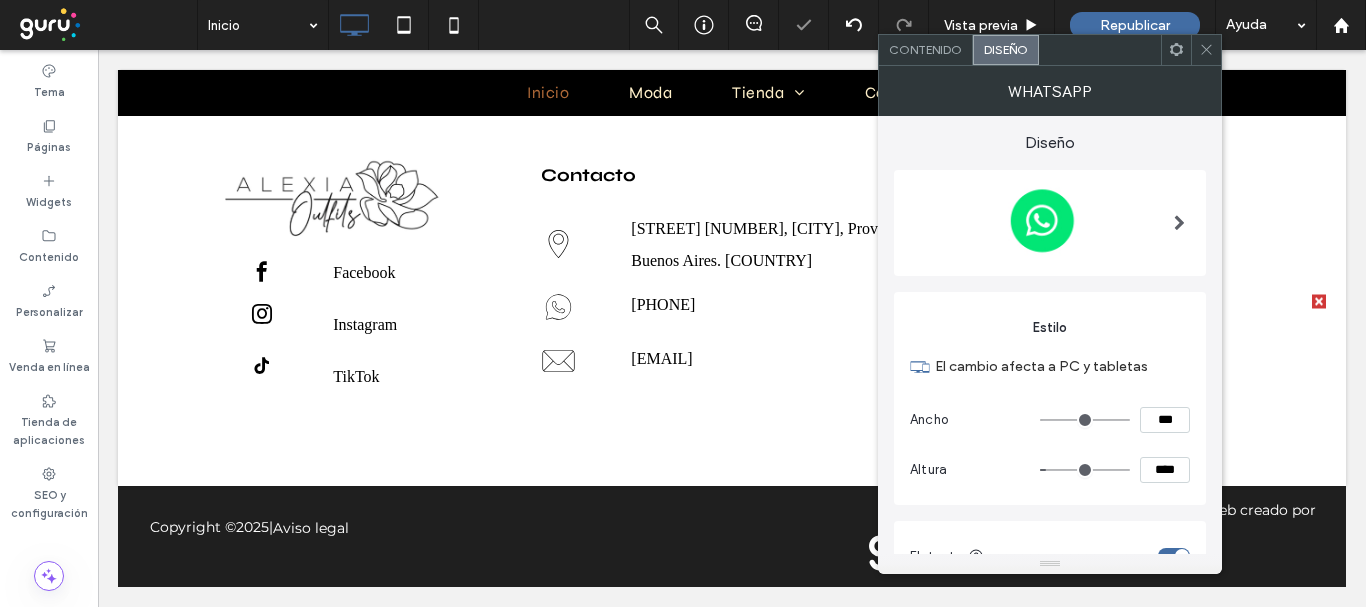 type on "**" 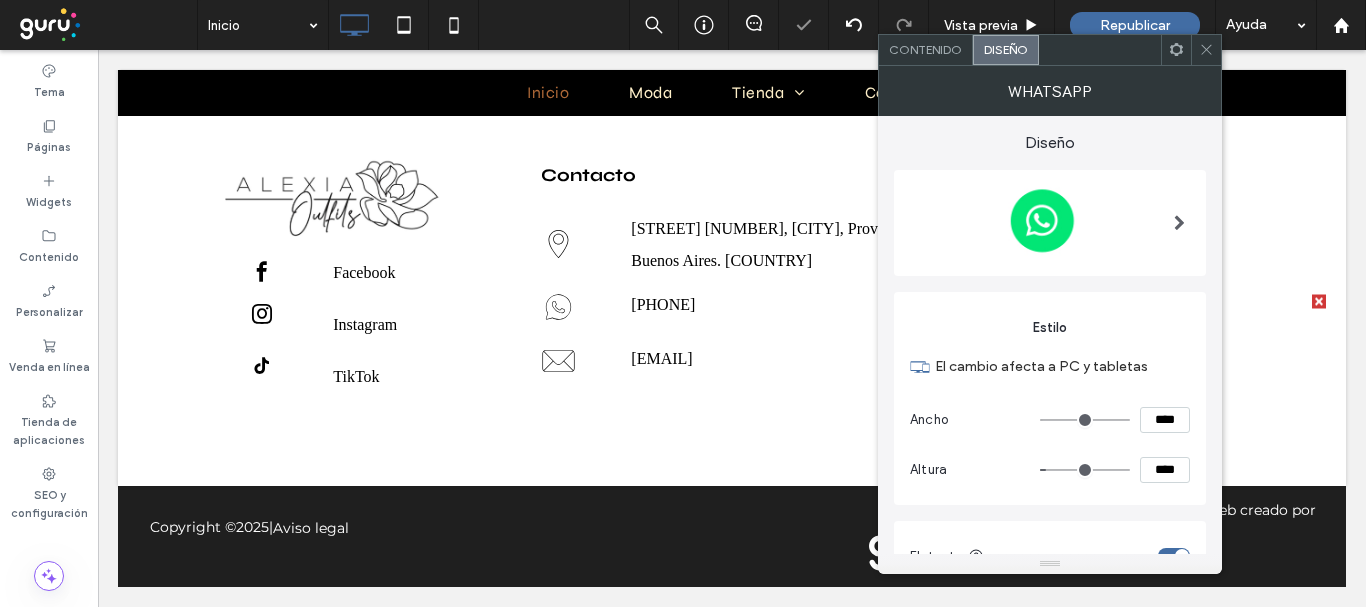 type on "**" 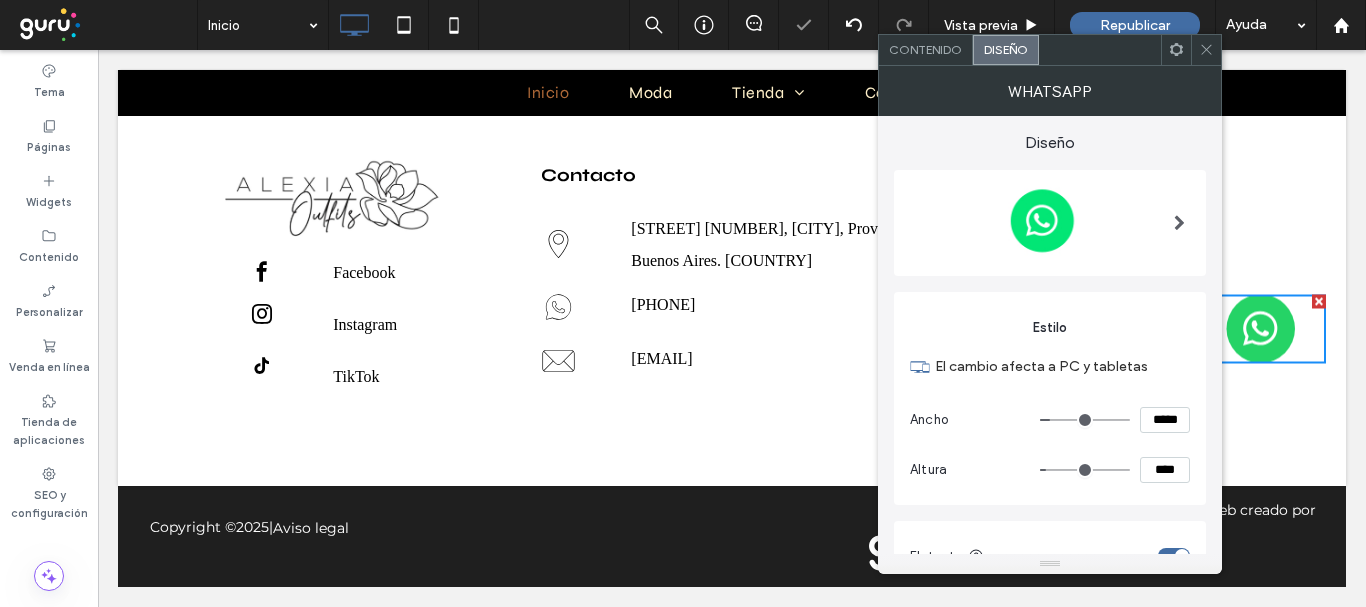 type on "***" 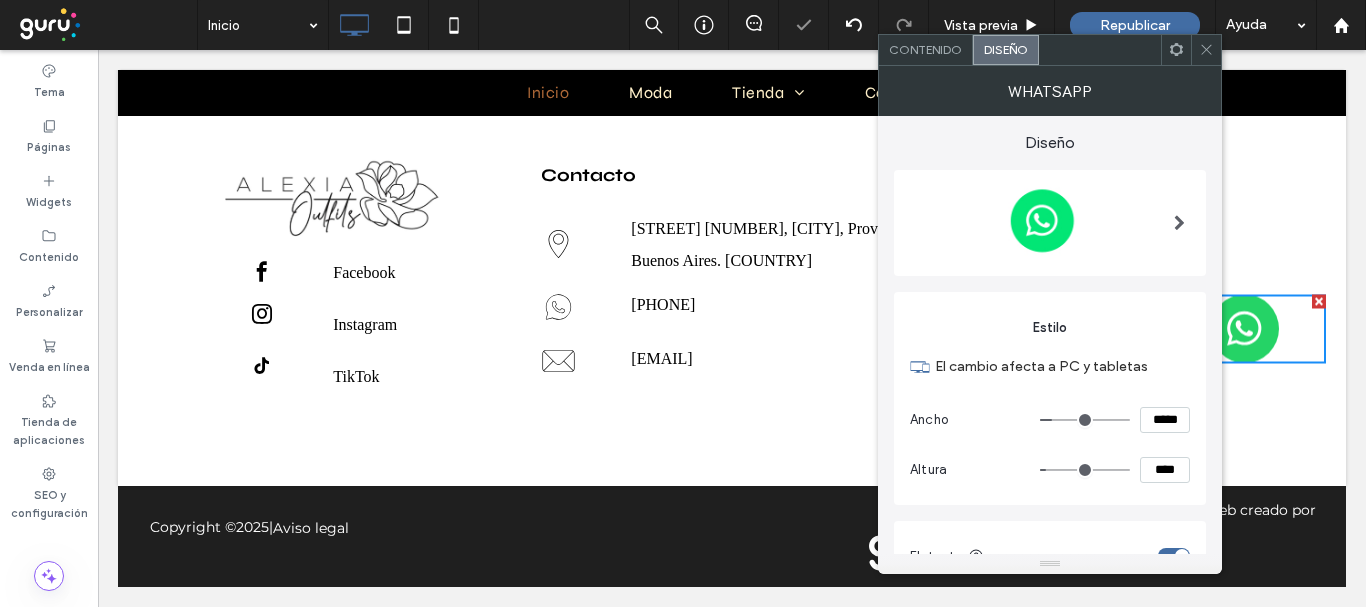 type on "***" 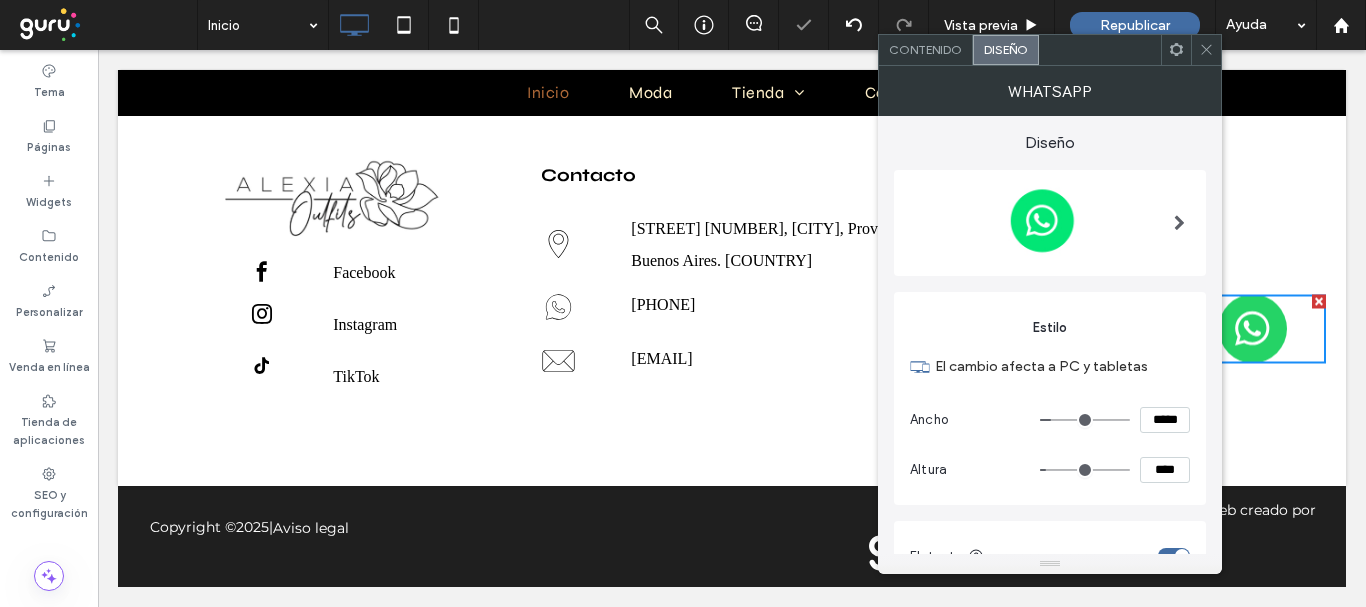type on "***" 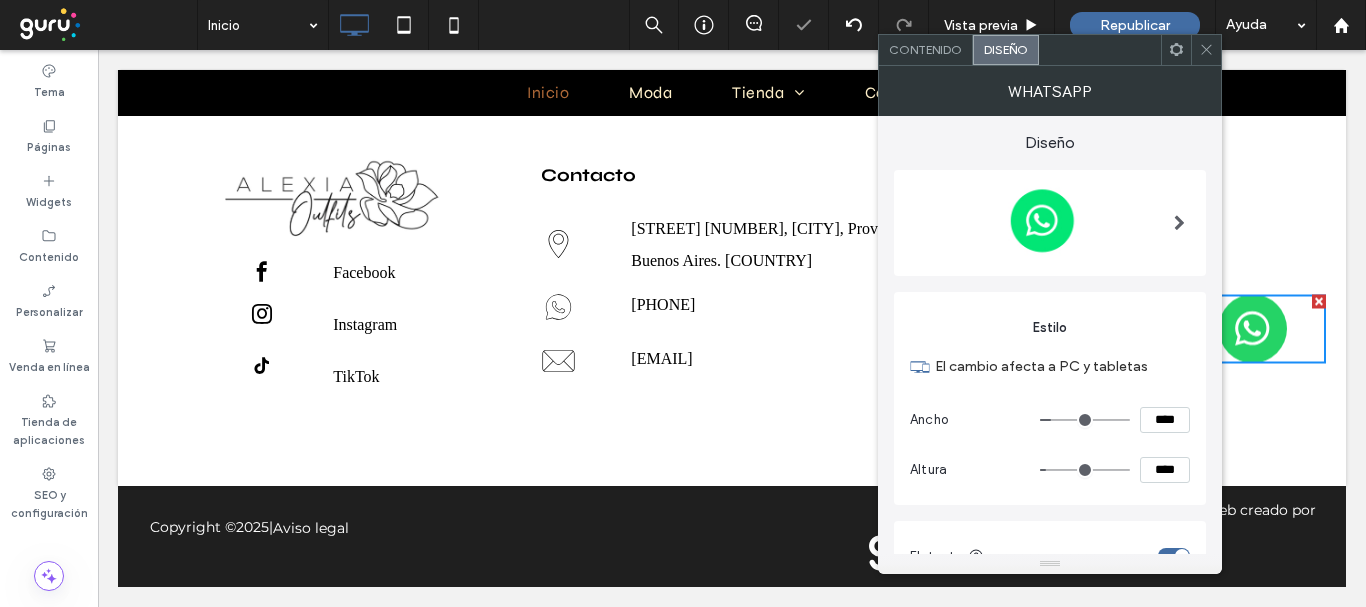 type on "**" 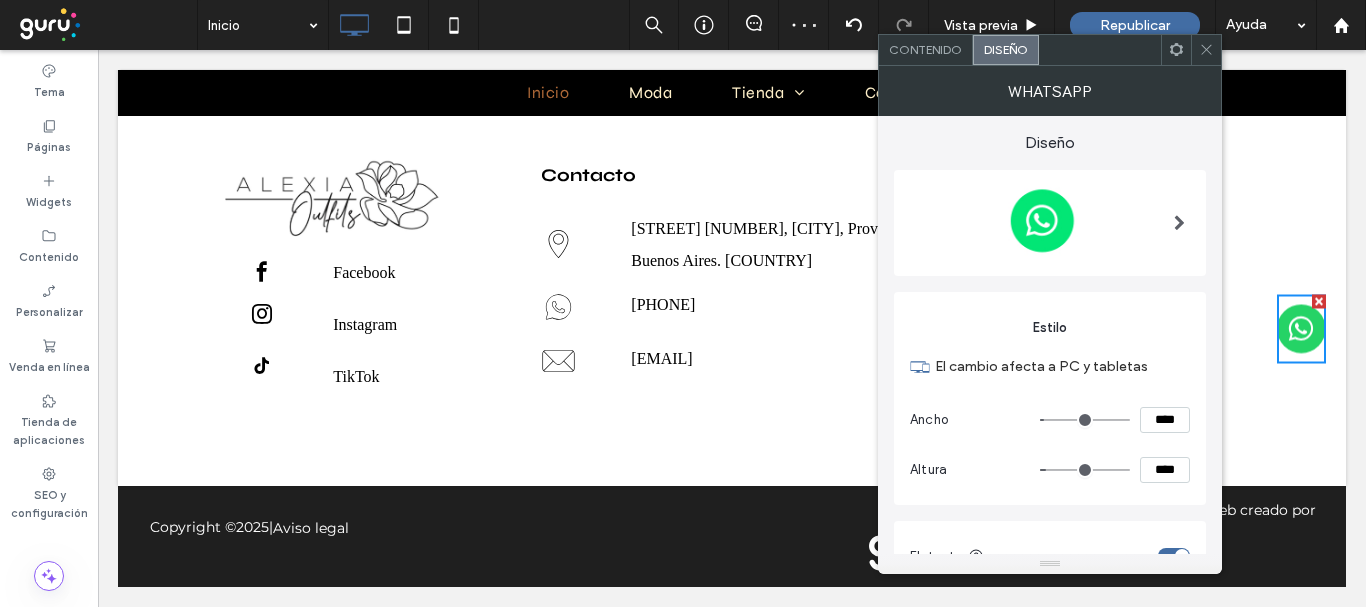 type on "**" 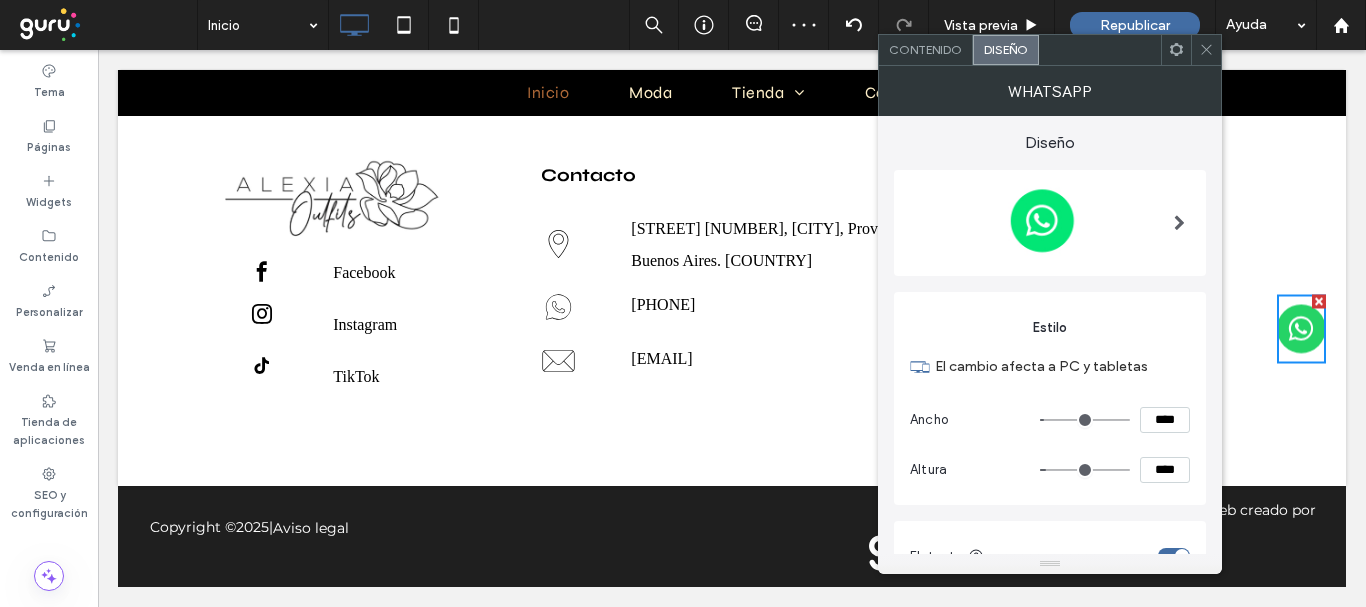 type on "****" 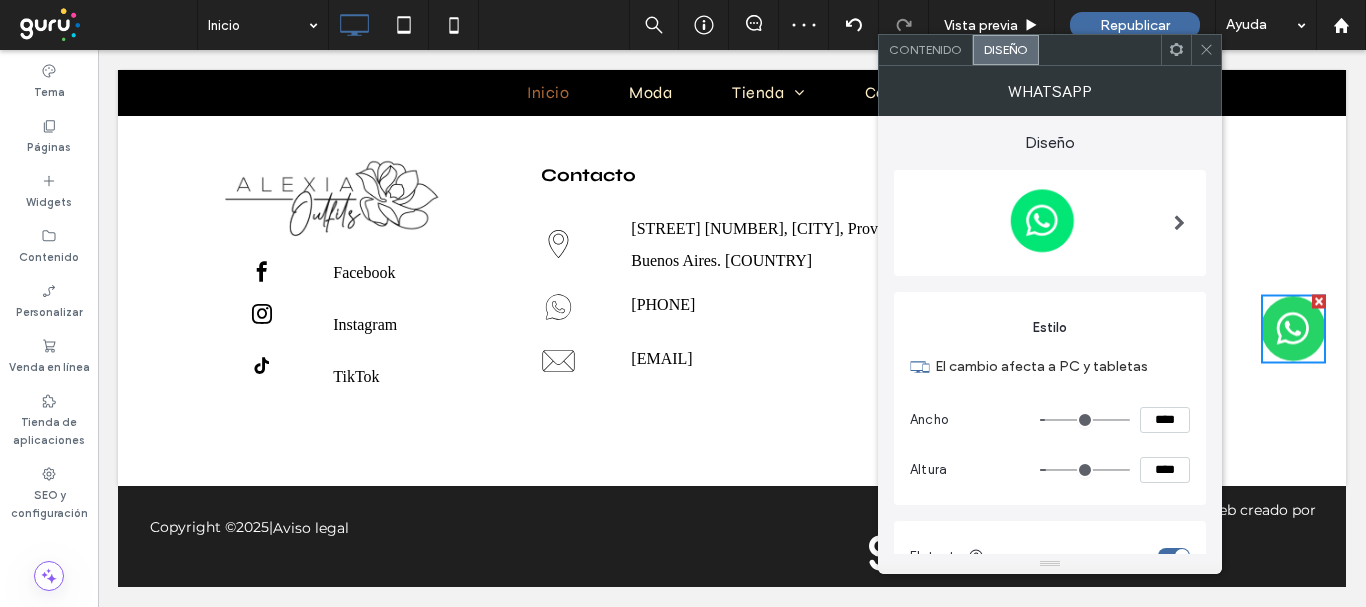 type on "**" 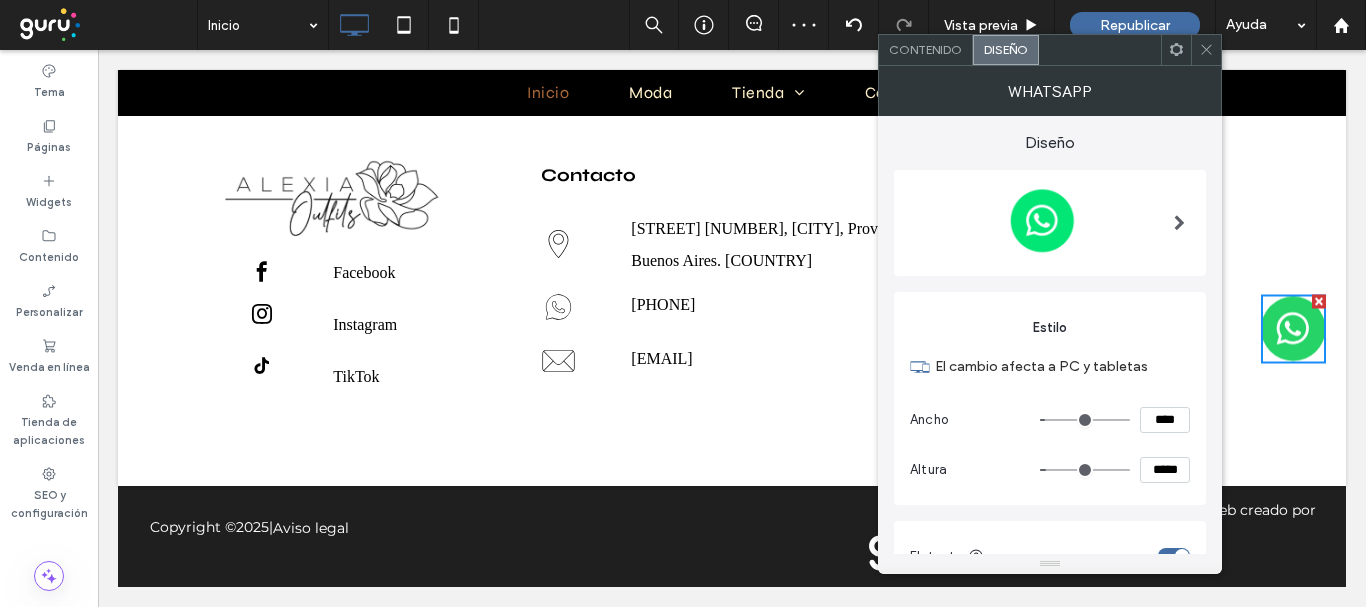 type on "***" 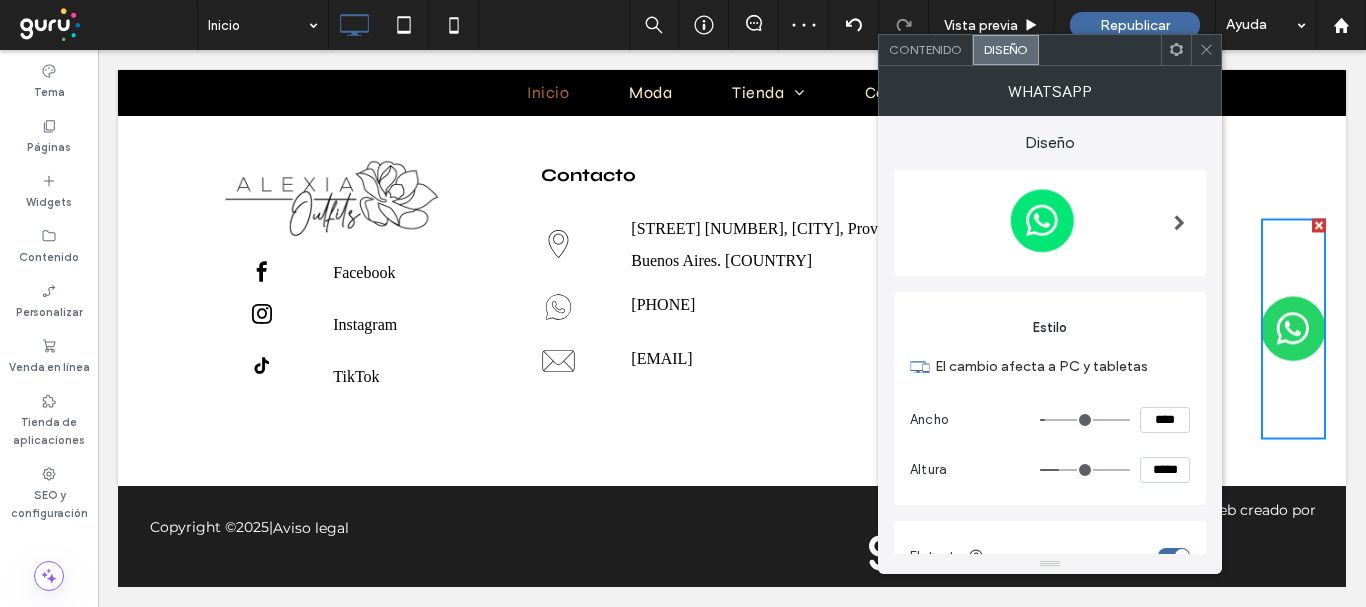 type on "***" 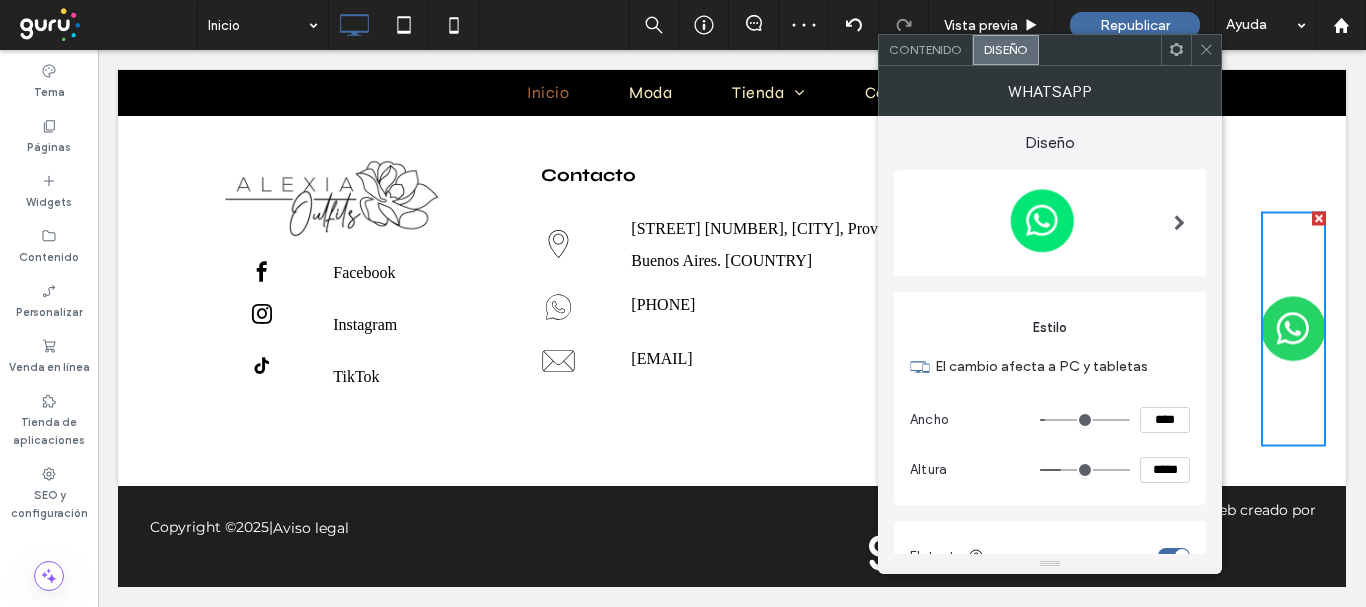 type on "***" 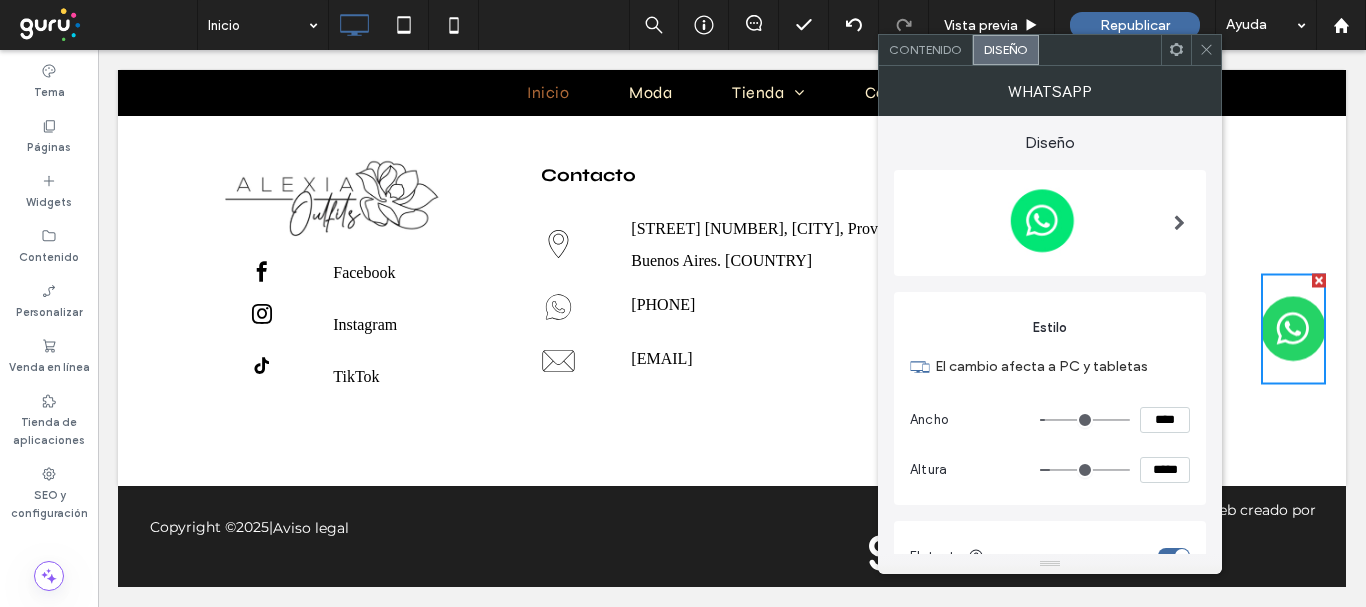 type on "***" 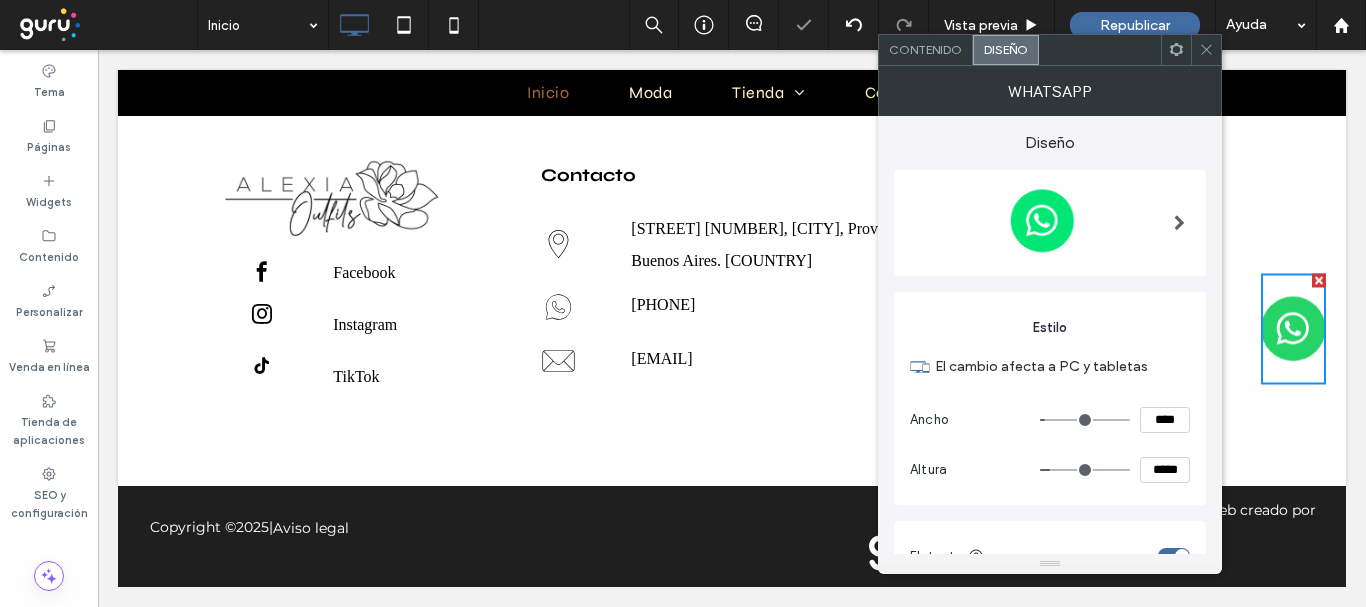 type on "***" 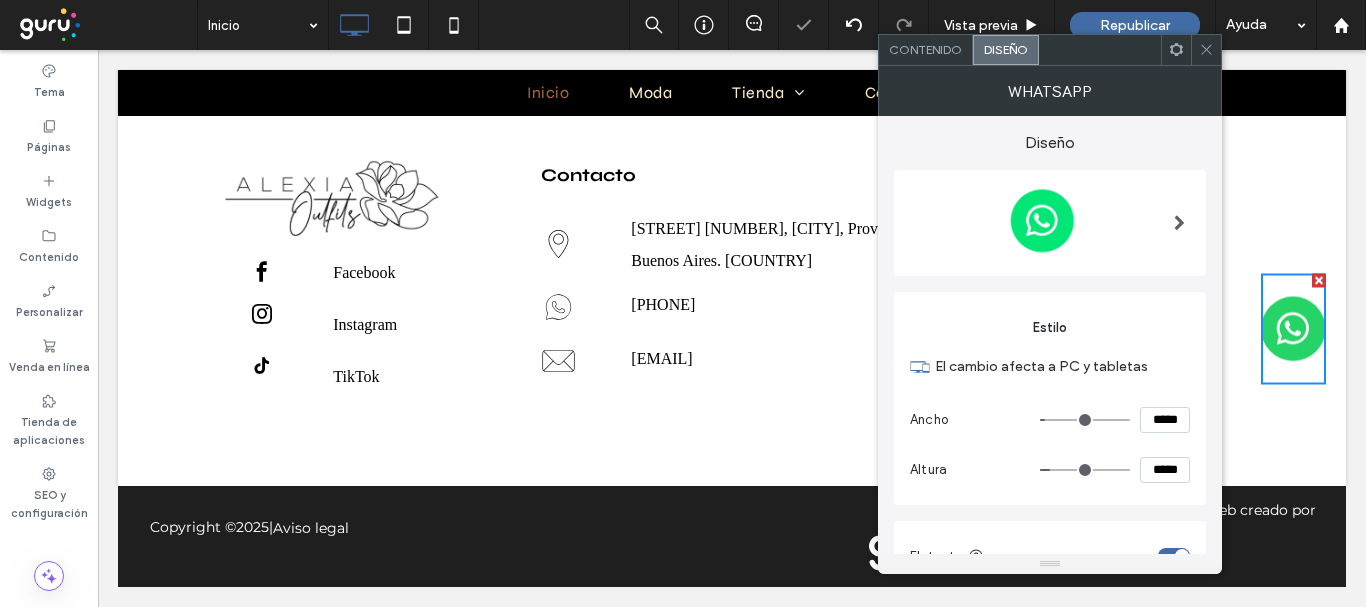 type on "***" 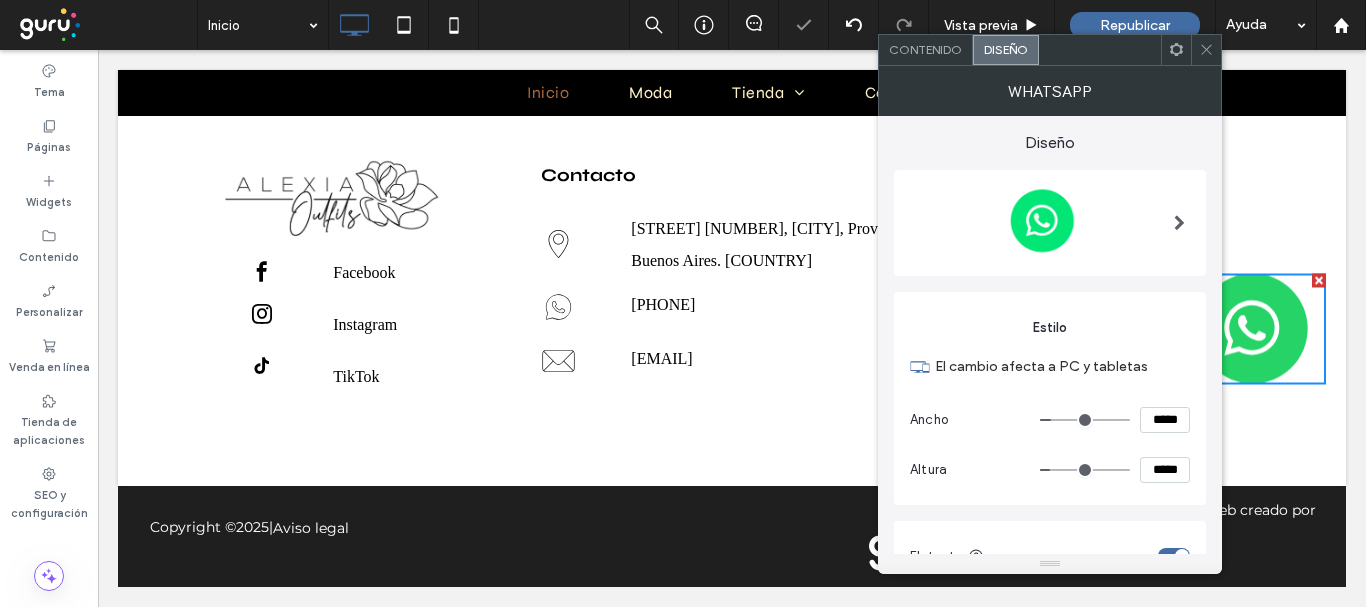 type on "***" 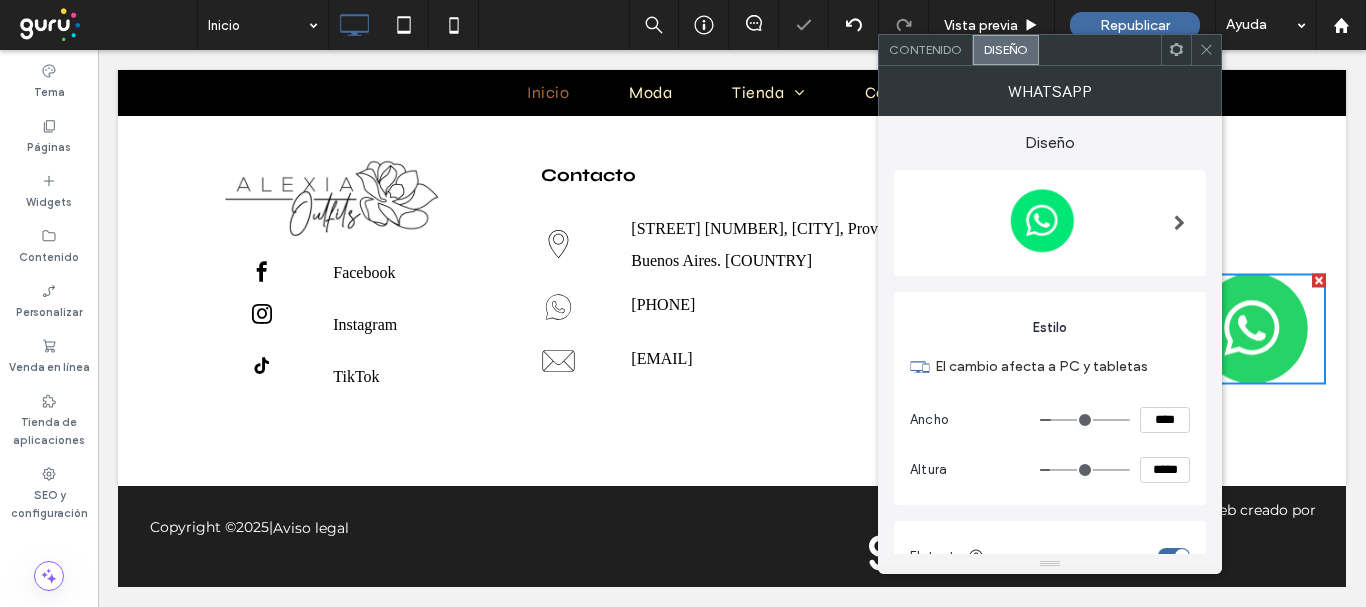 type on "**" 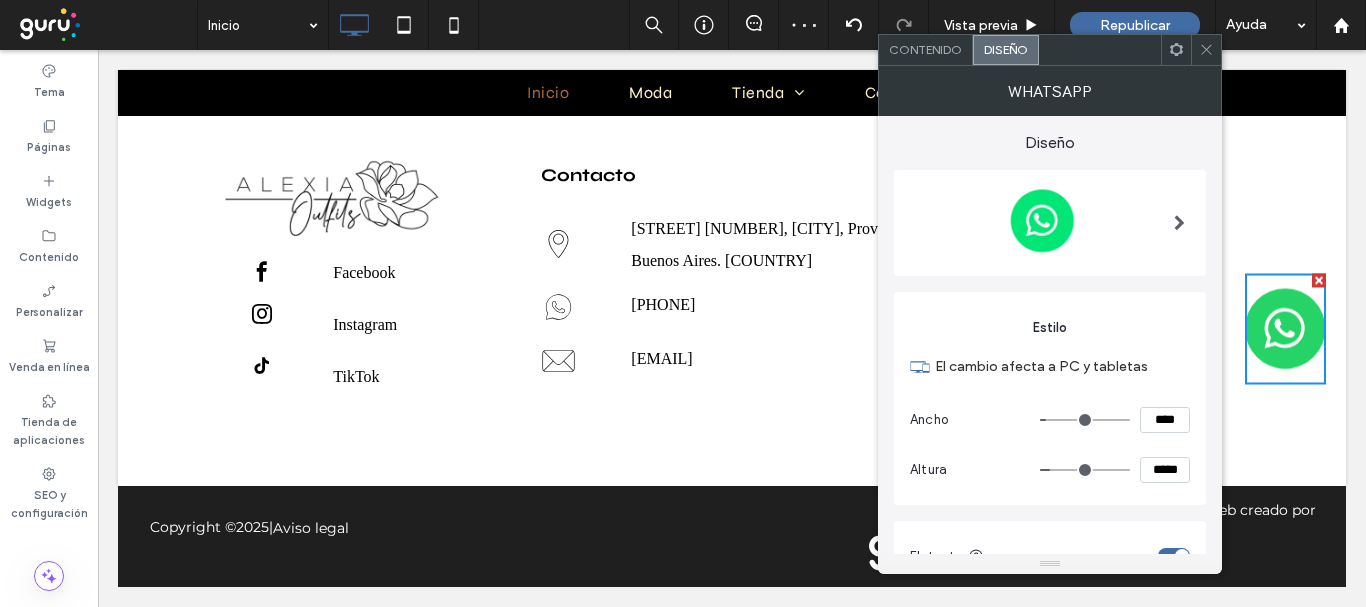 type on "**" 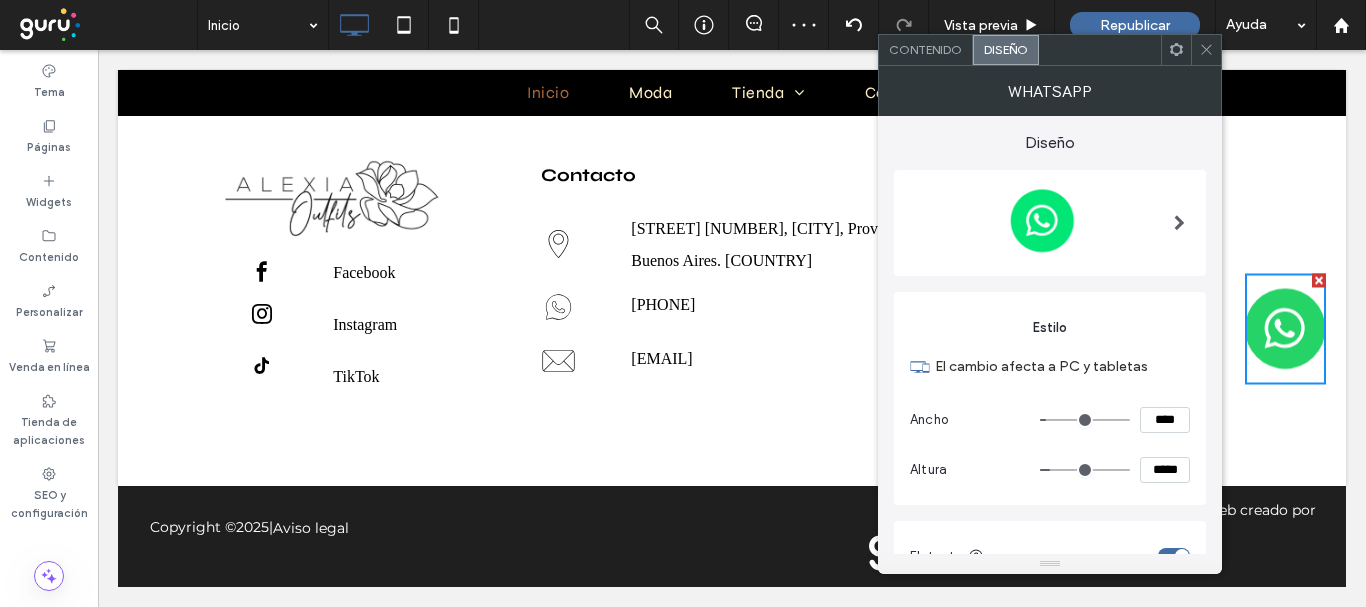 type on "****" 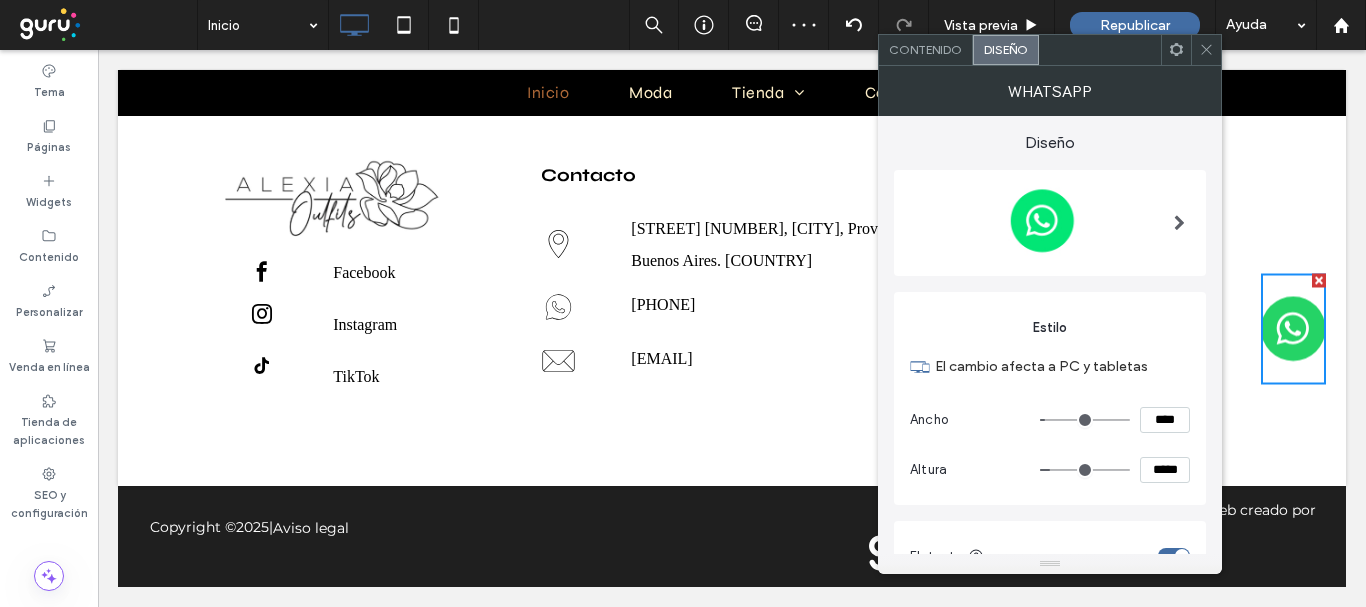 type on "**" 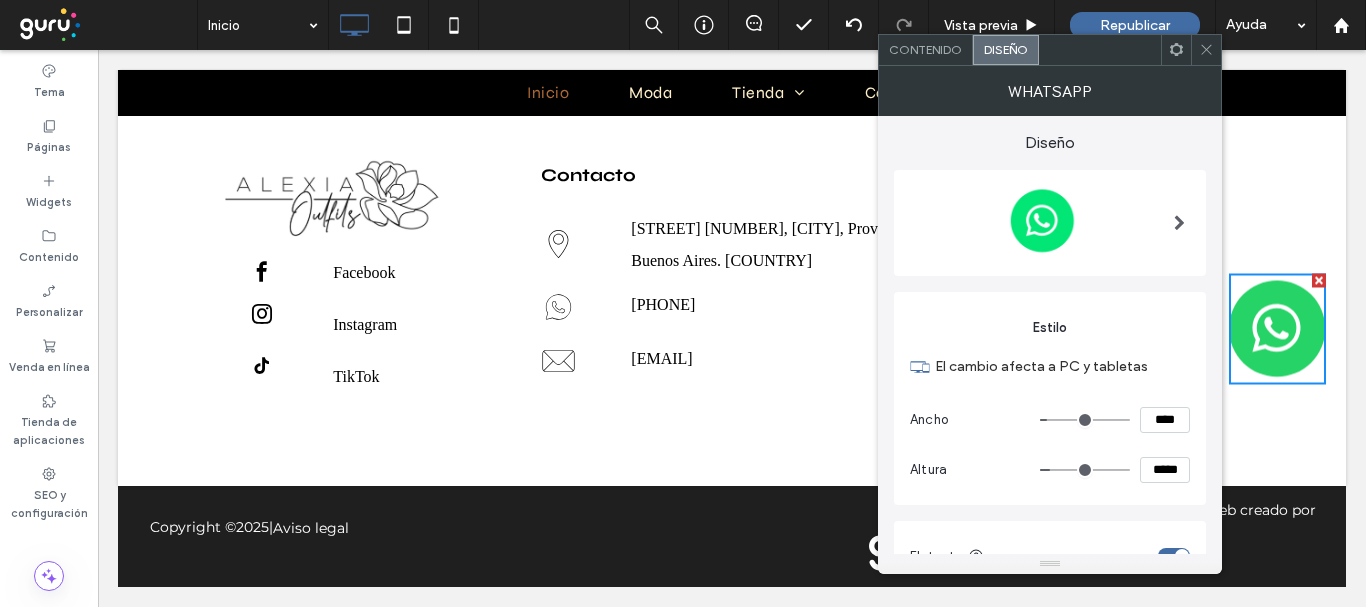 type on "**" 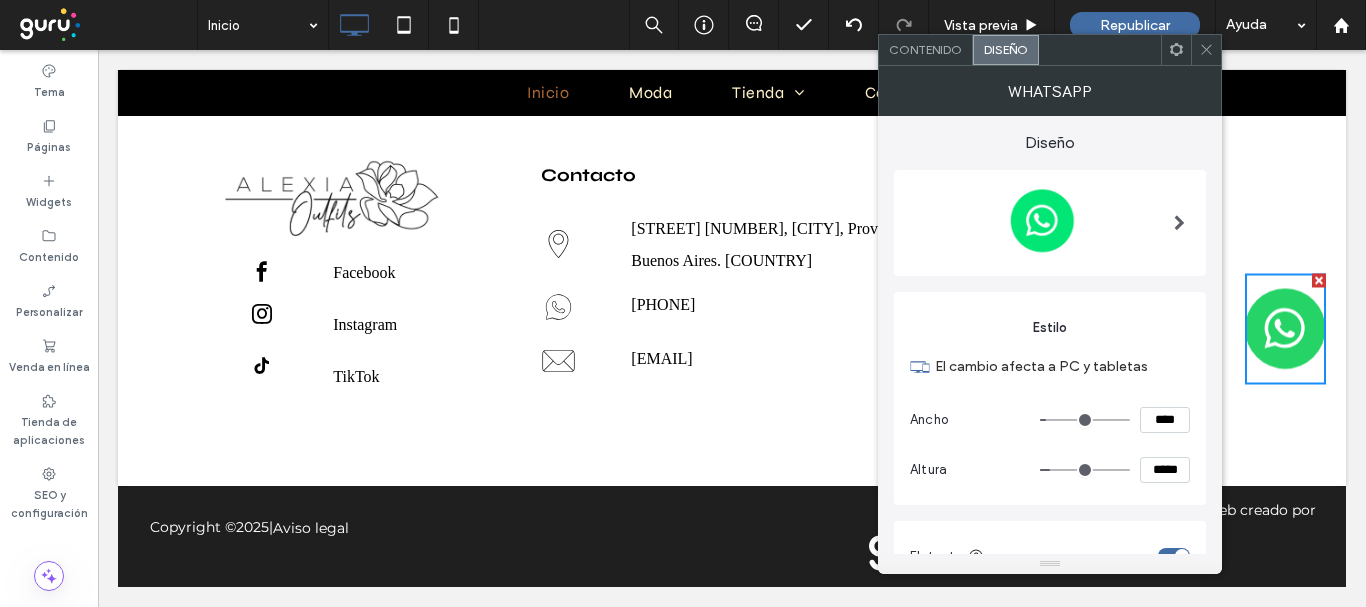 type on "**" 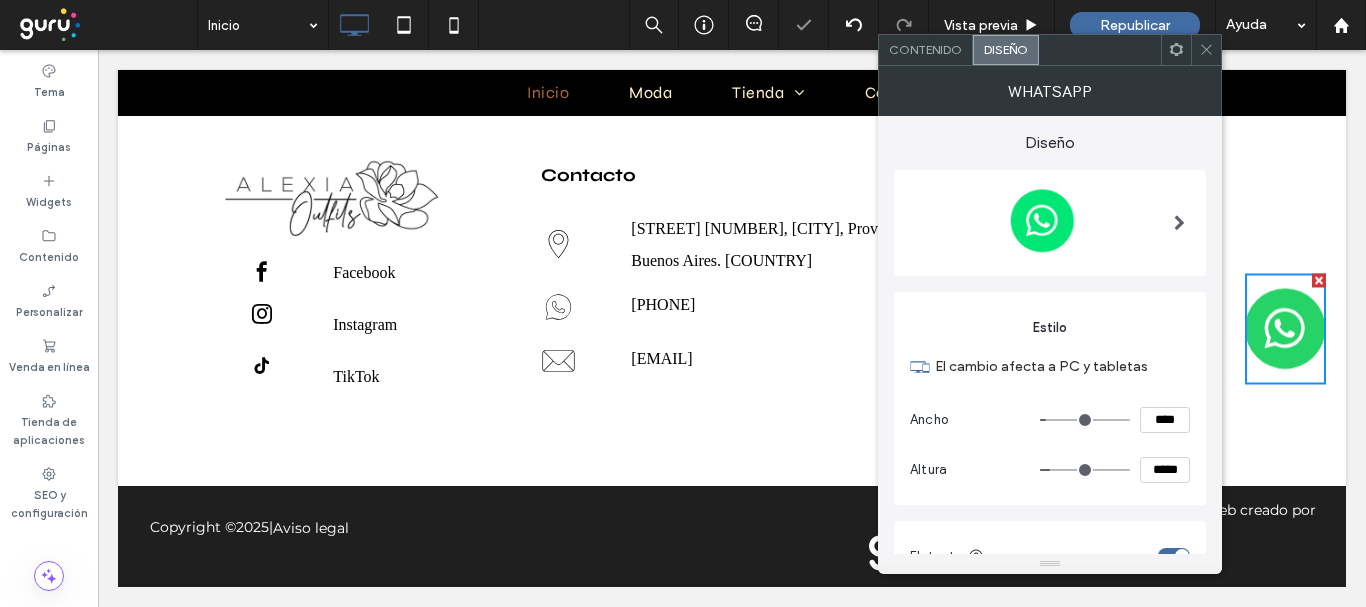 click 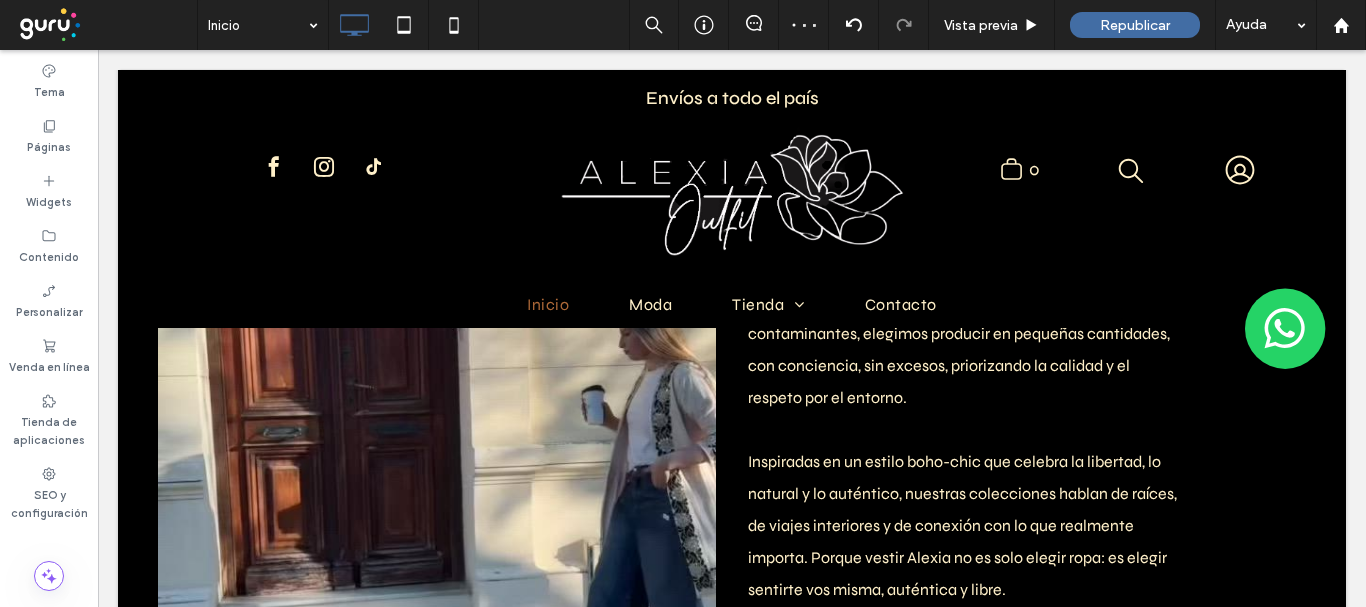 scroll, scrollTop: 0, scrollLeft: 0, axis: both 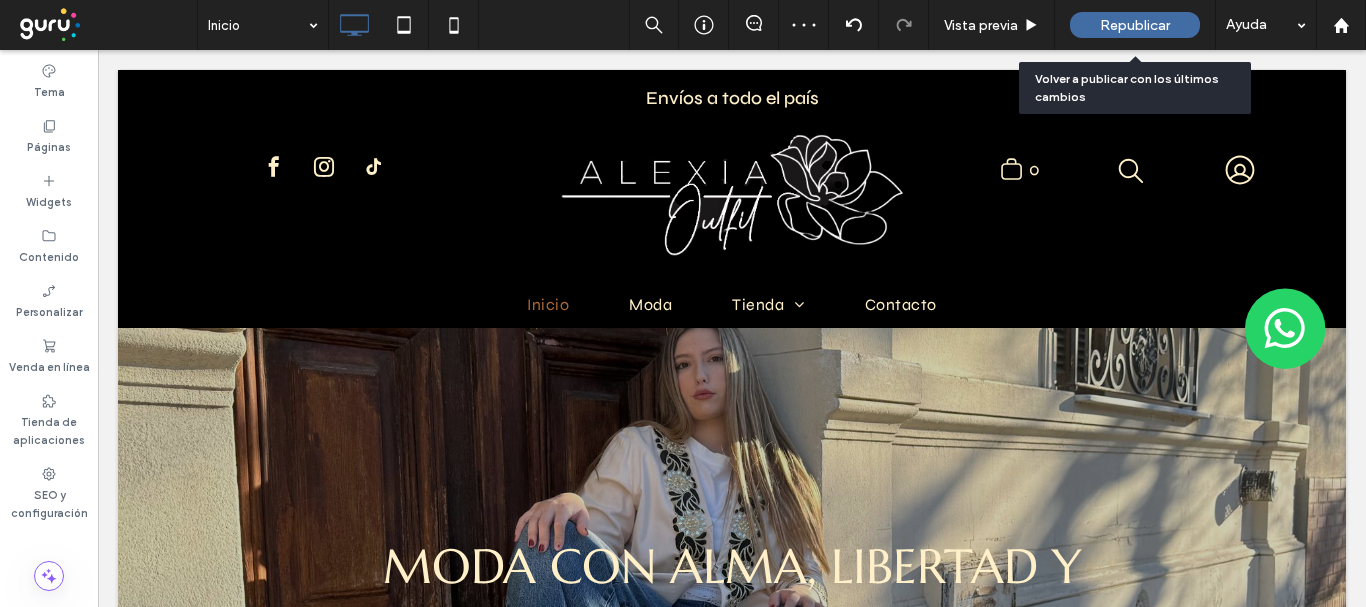 click on "Republicar" at bounding box center (1135, 25) 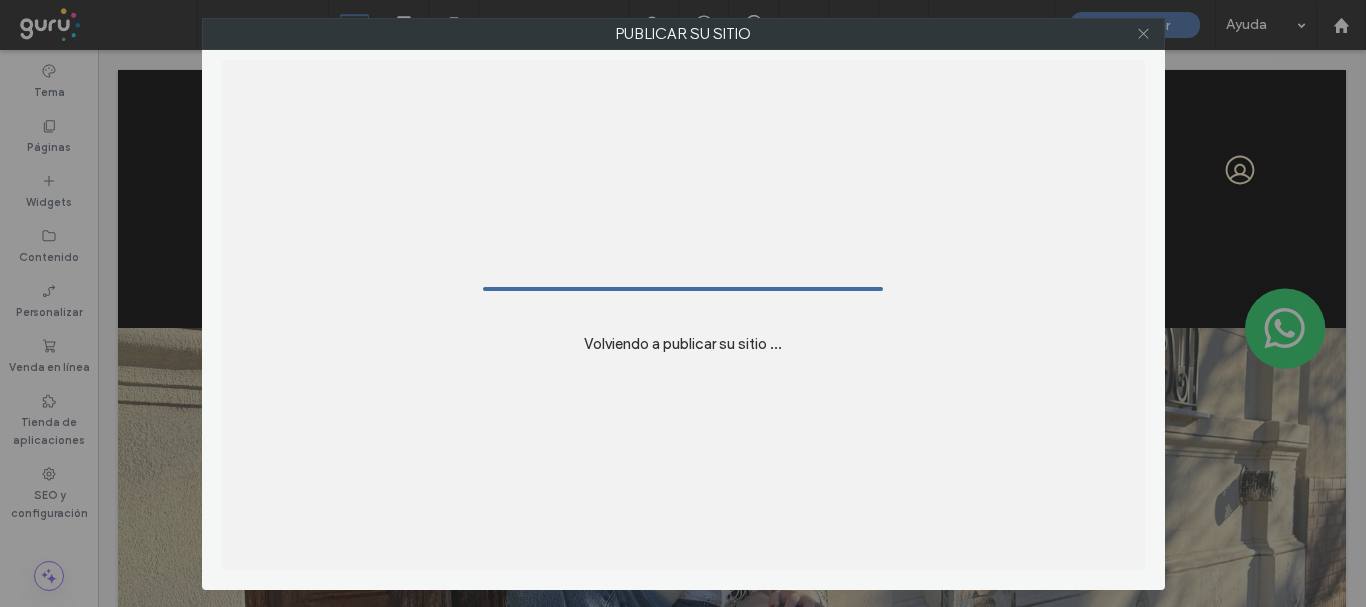 click at bounding box center [1143, 34] 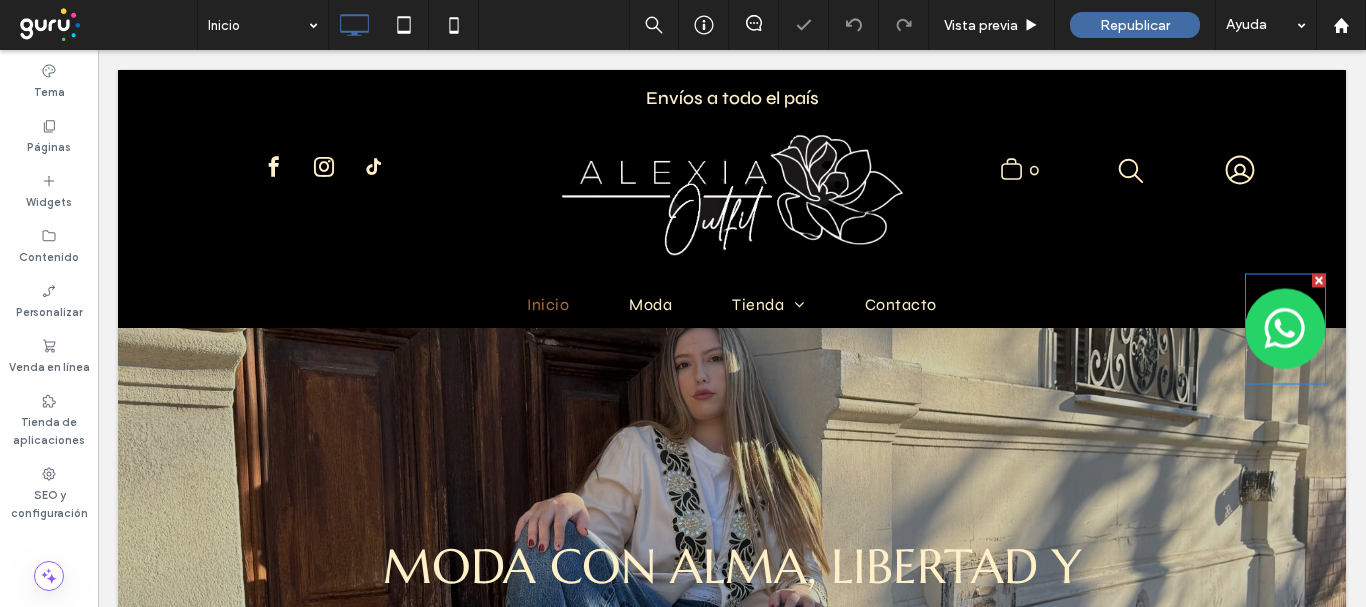 click at bounding box center [1285, 328] 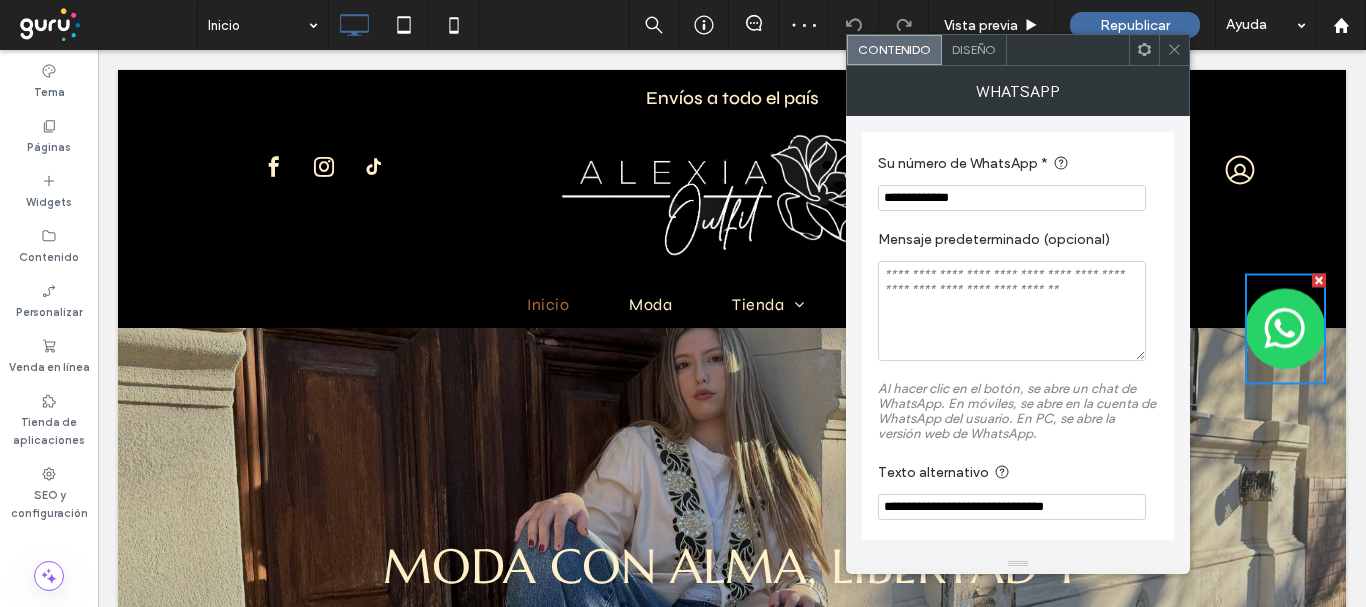 click on "Diseño" at bounding box center [974, 49] 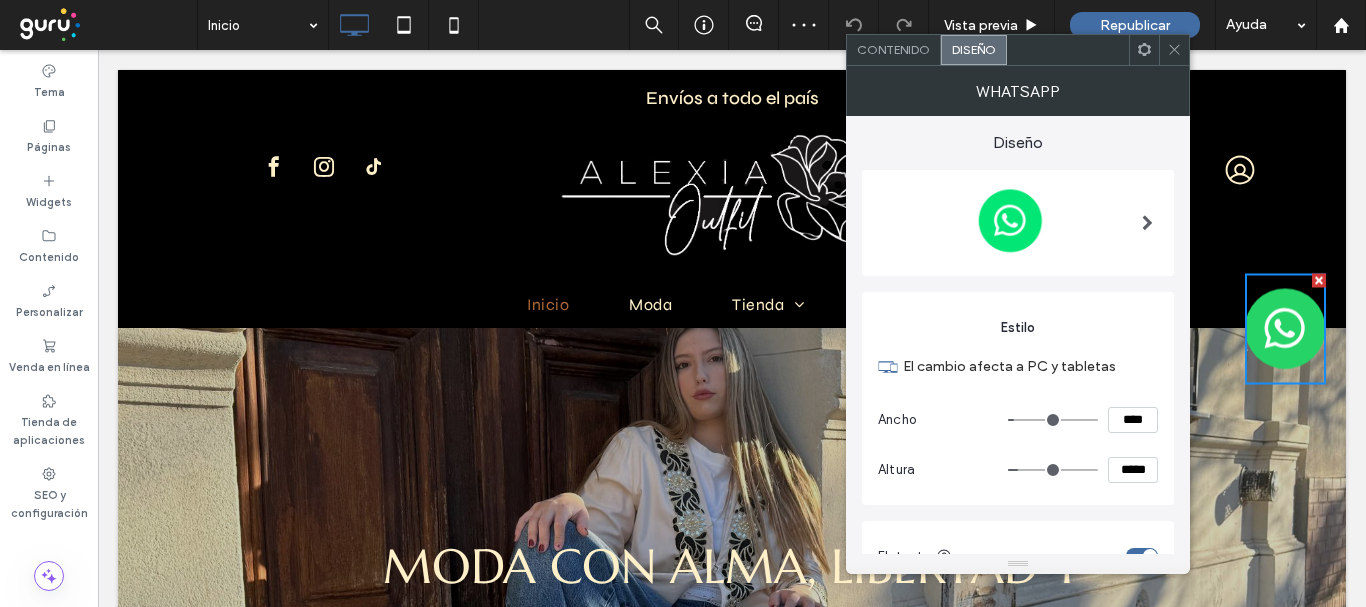 scroll, scrollTop: 285, scrollLeft: 0, axis: vertical 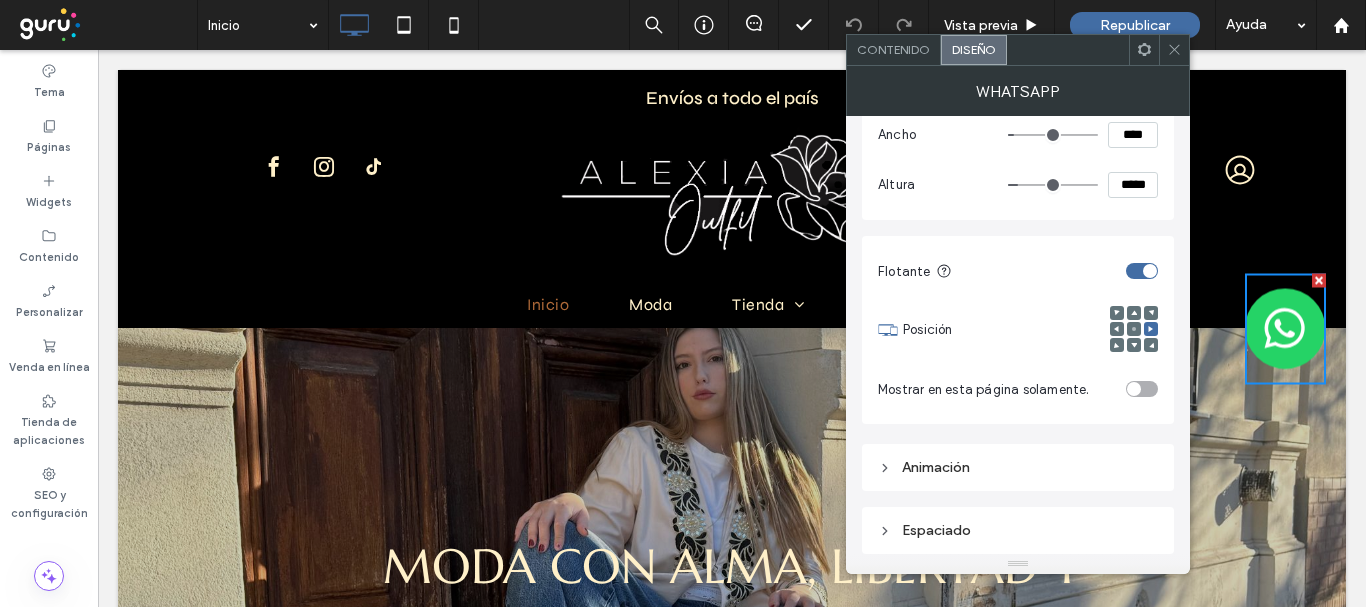 type on "**" 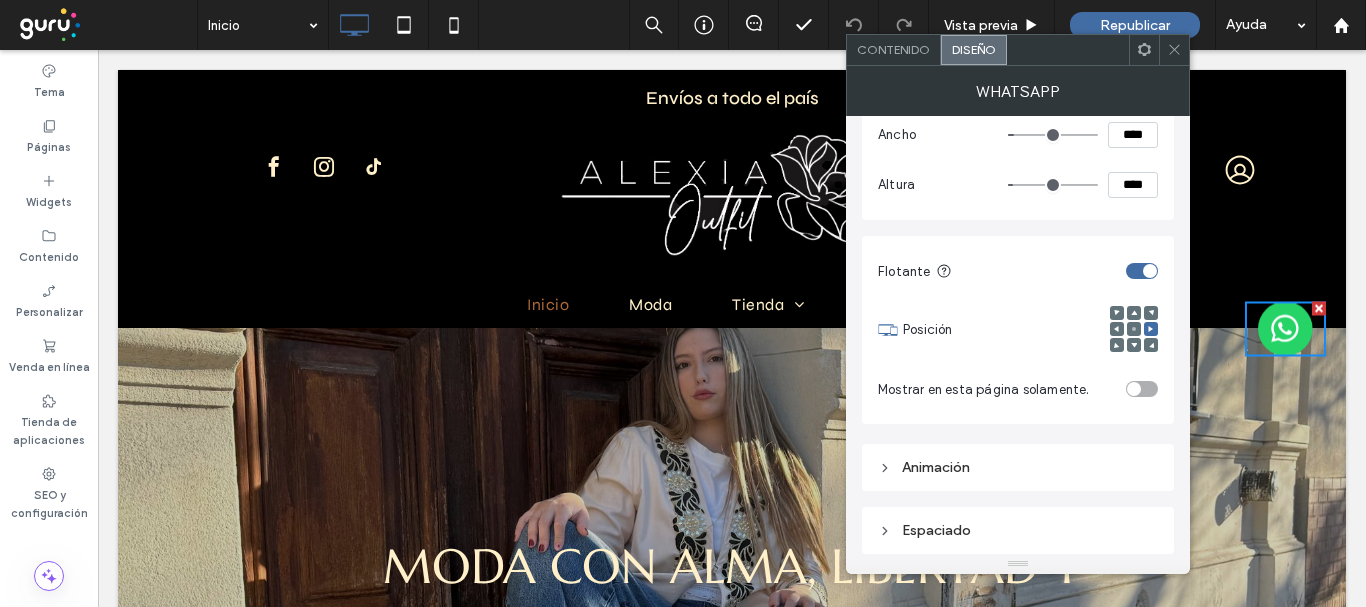 type on "**" 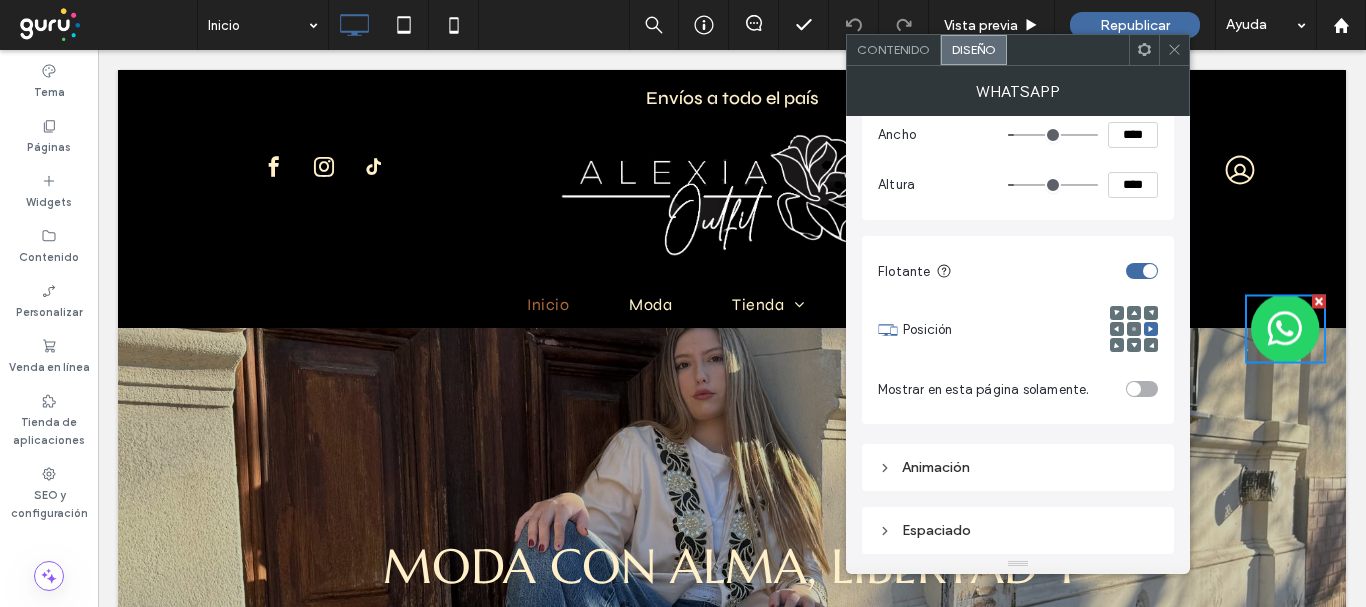 type on "**" 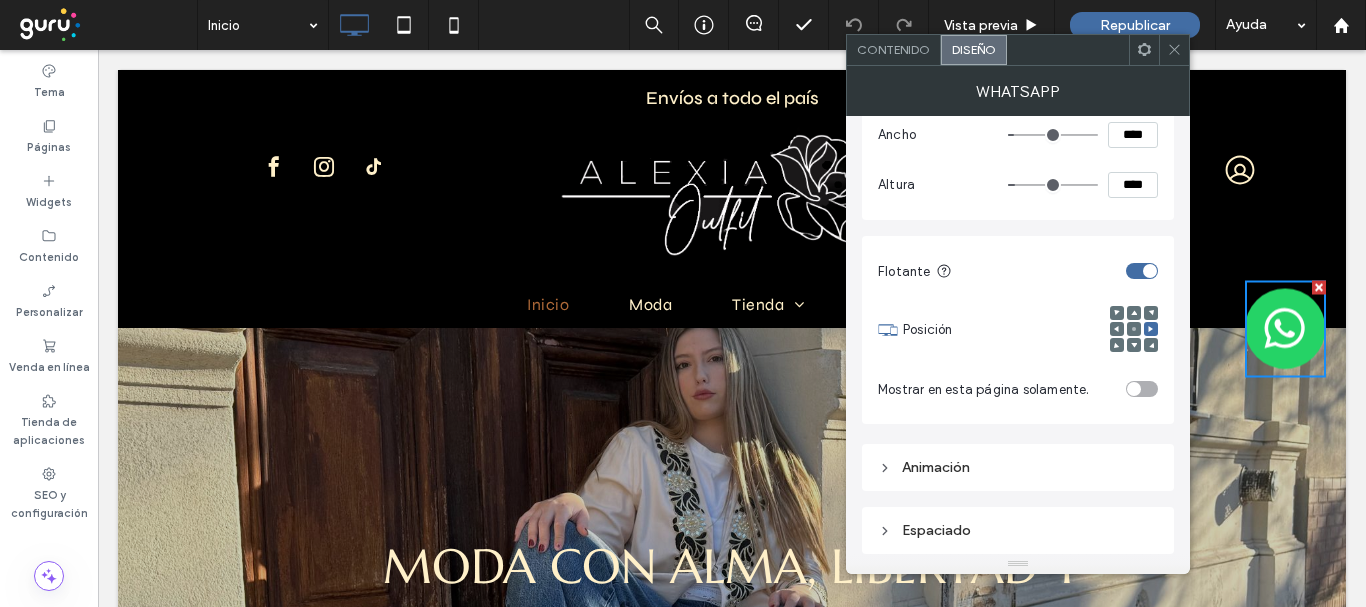 type on "**" 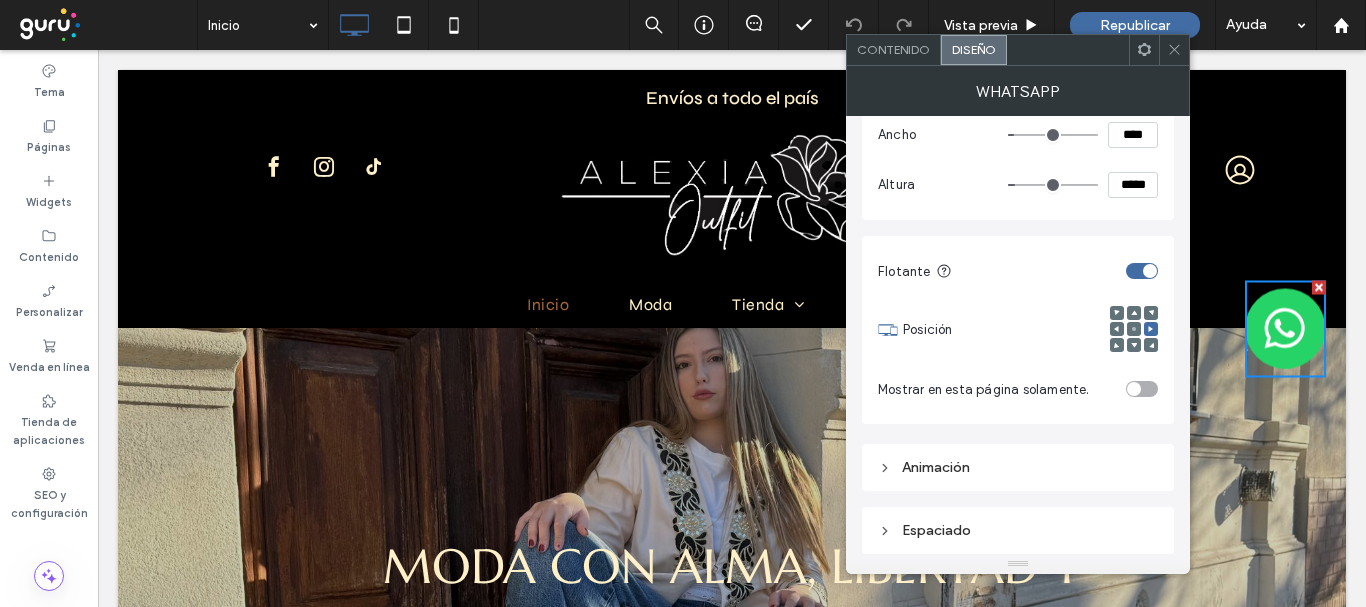 type on "***" 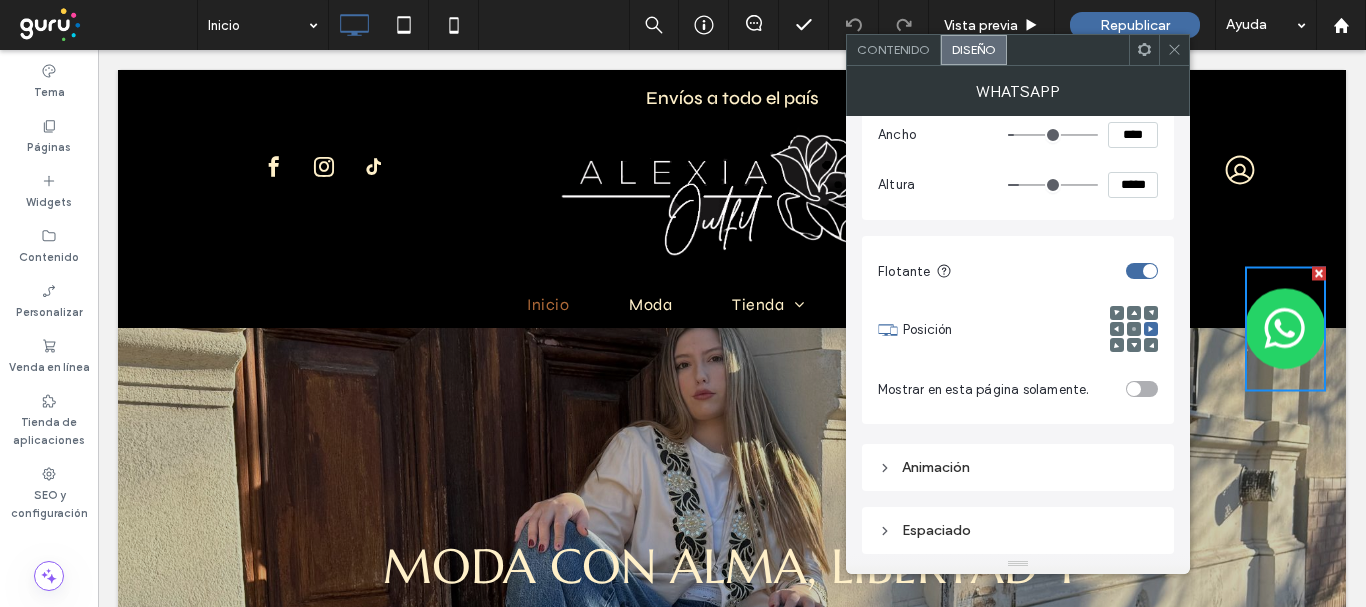 type on "***" 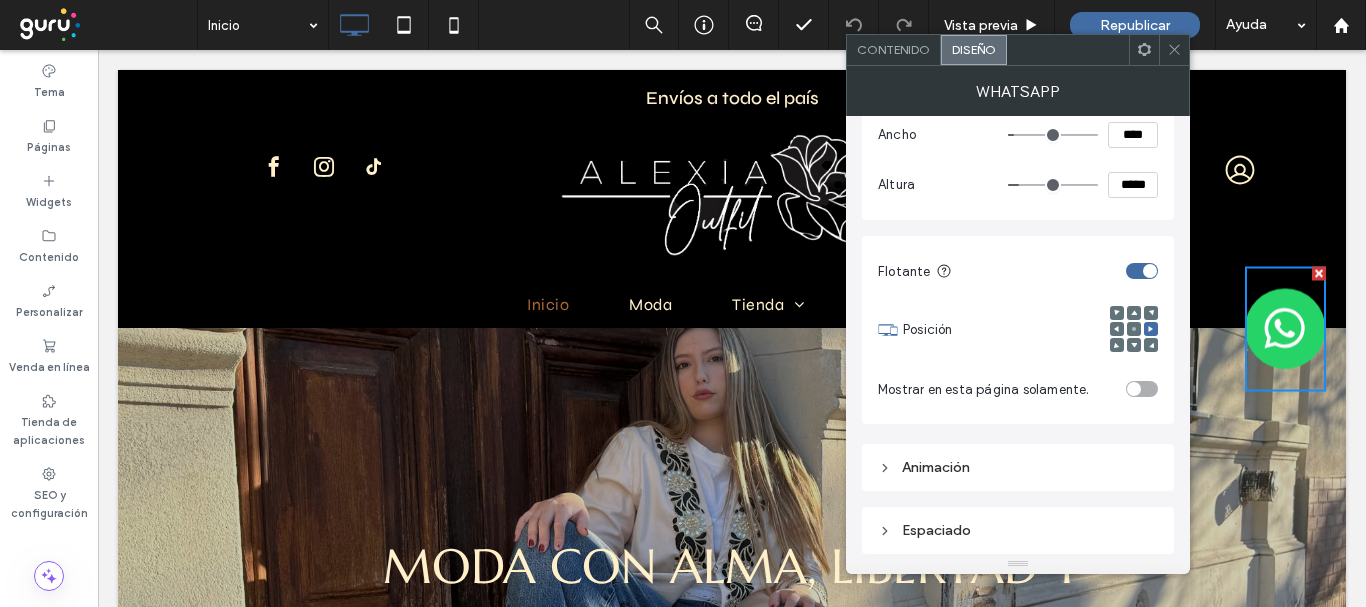 type on "*****" 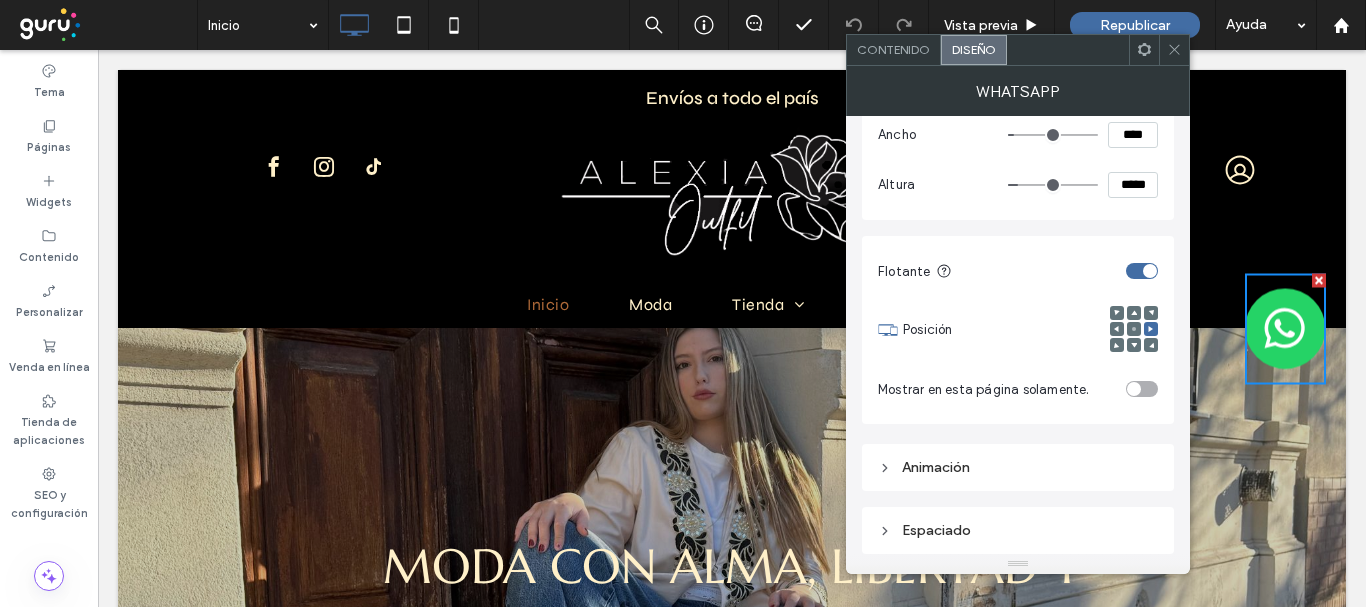 click at bounding box center (1053, 185) 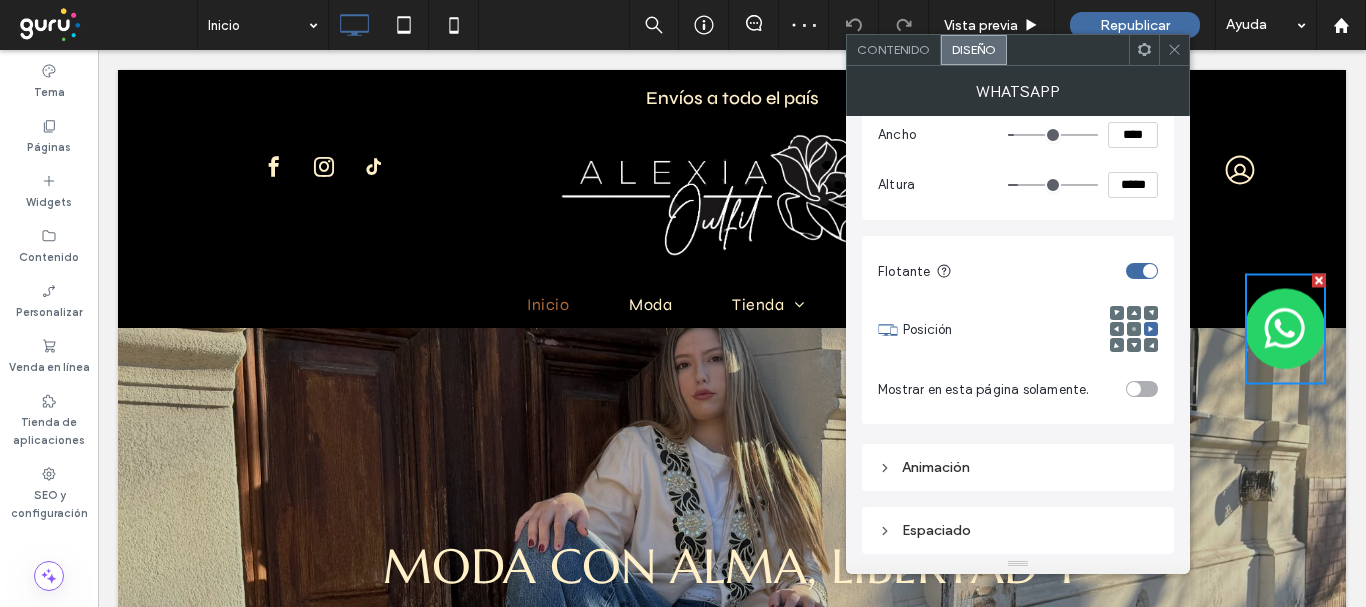 click 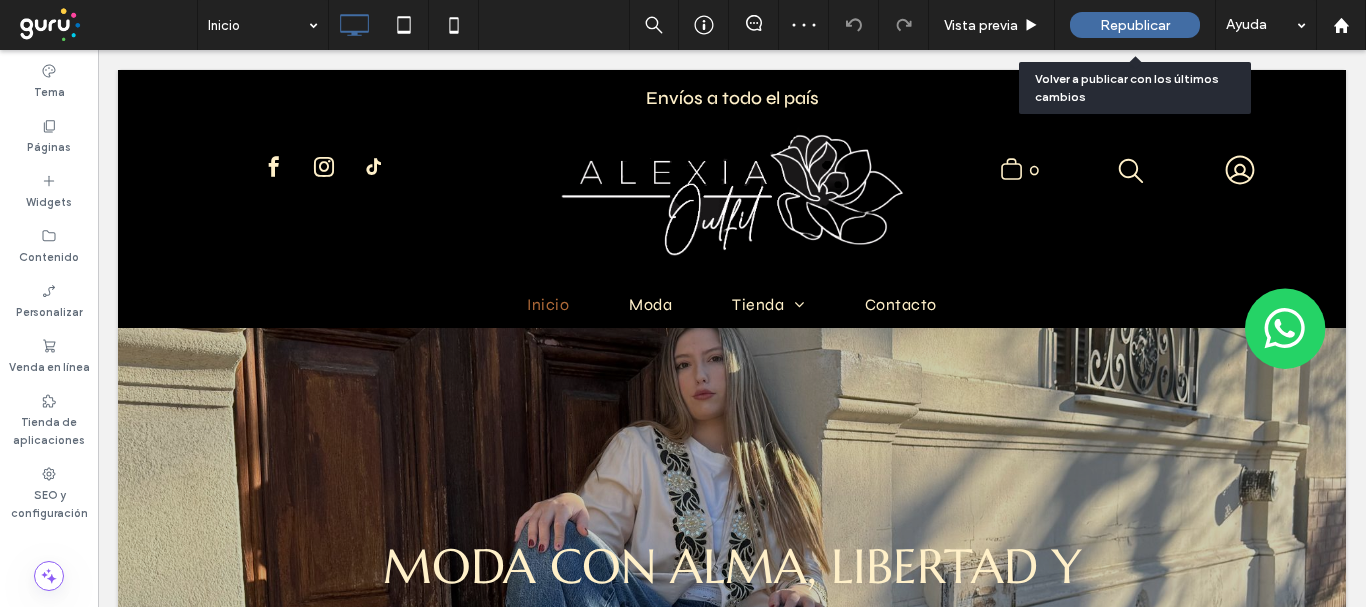 click on "Republicar" at bounding box center [1135, 25] 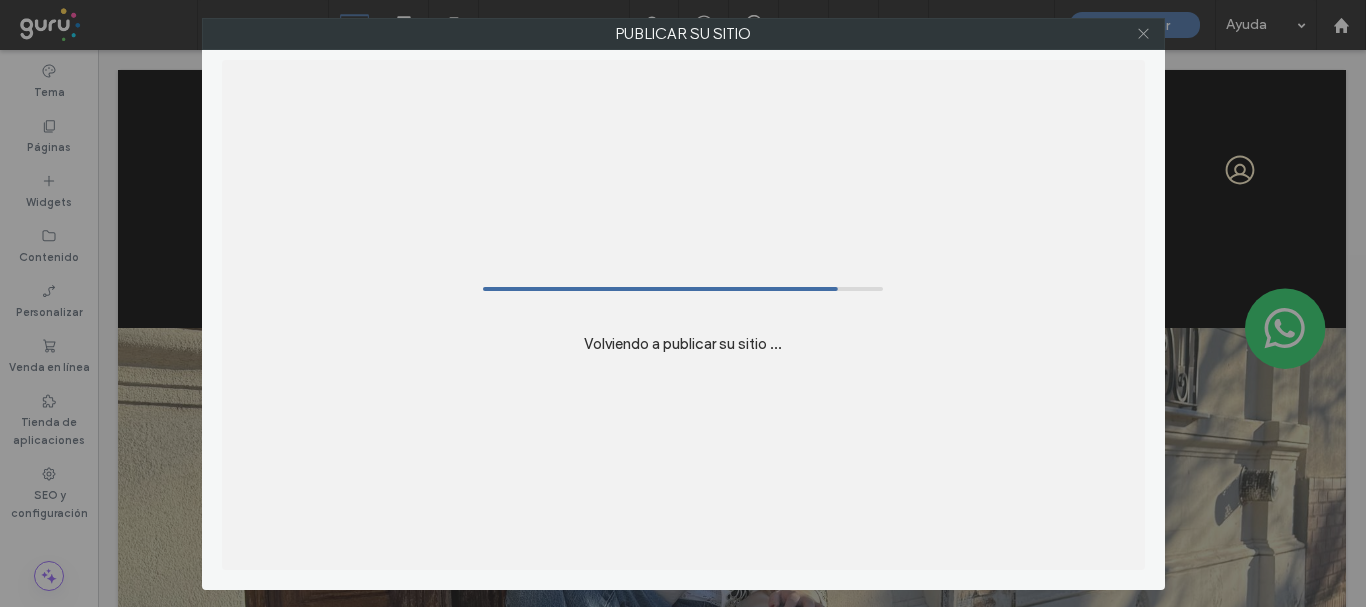 click 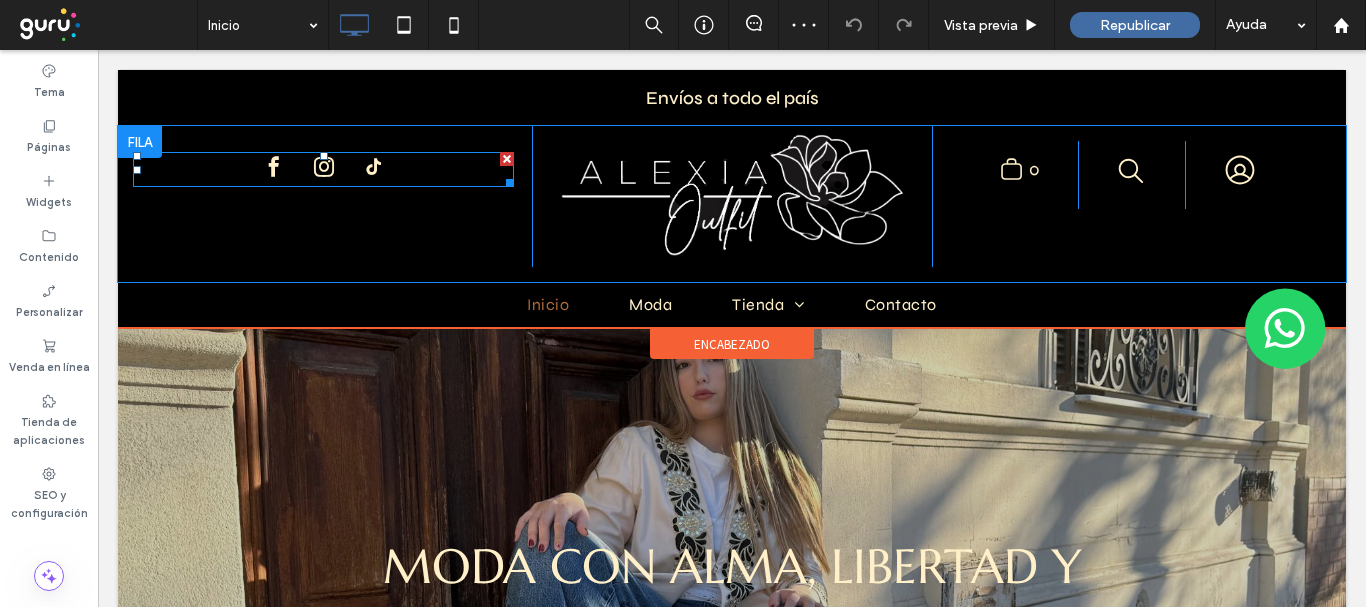 click at bounding box center [324, 169] 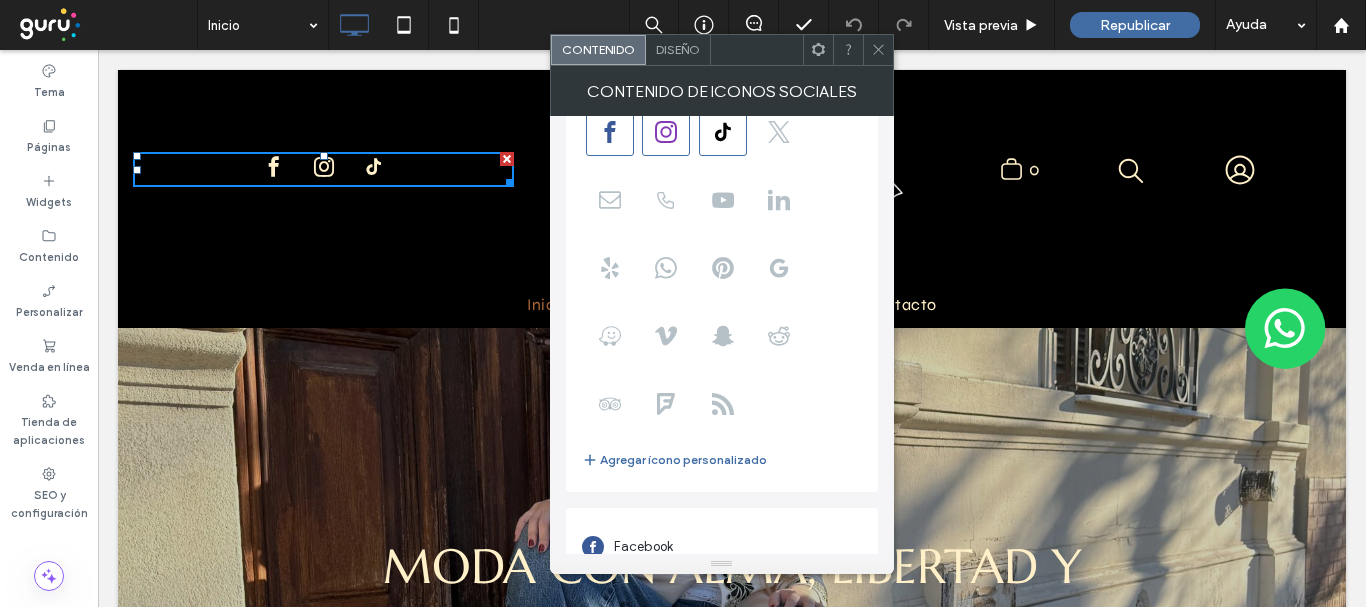 scroll, scrollTop: 349, scrollLeft: 0, axis: vertical 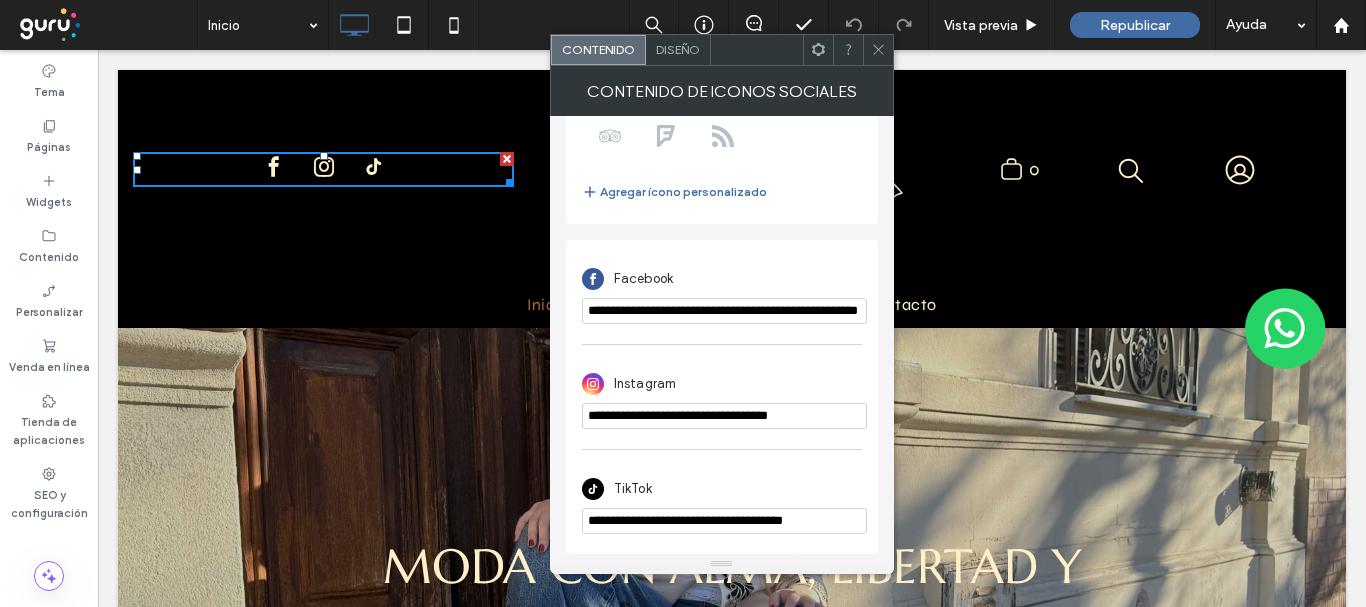 click on "**********" at bounding box center (724, 311) 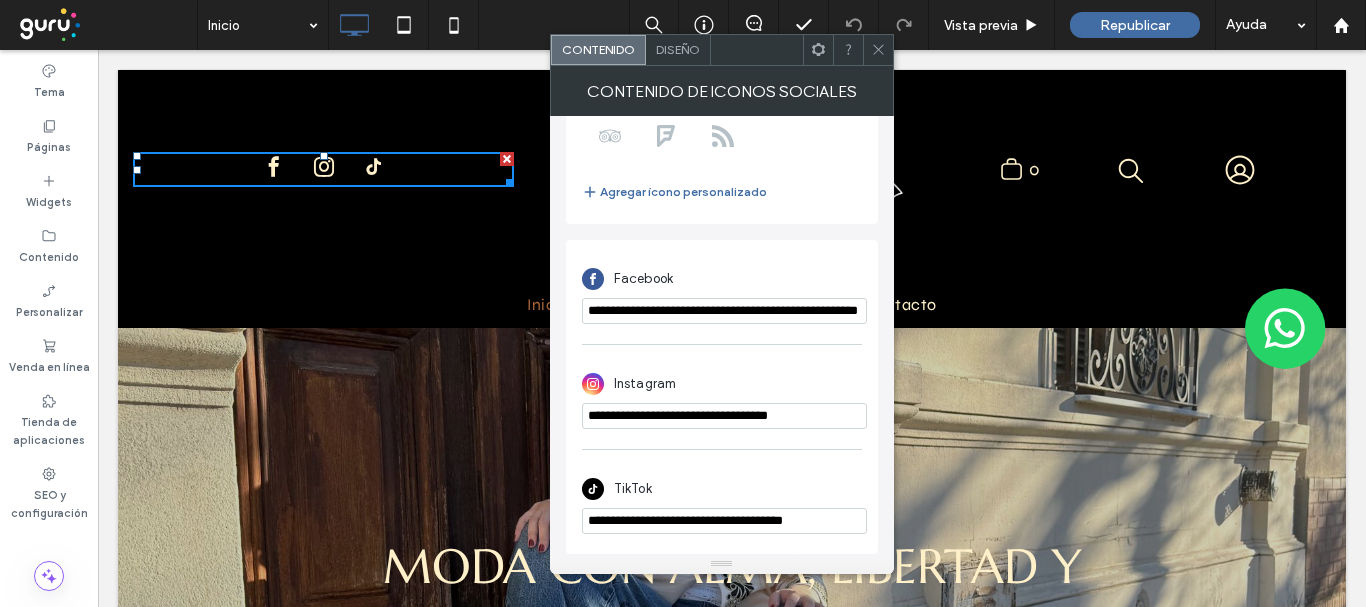 click on "**********" at bounding box center (724, 311) 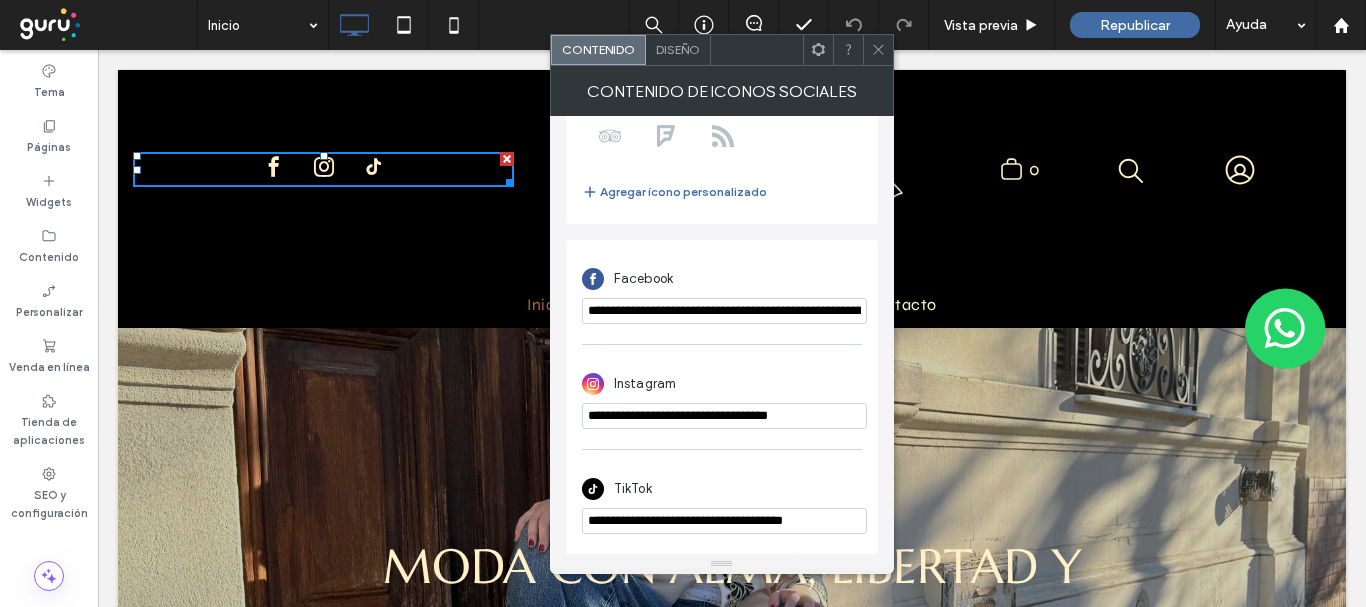 scroll, scrollTop: 0, scrollLeft: 152, axis: horizontal 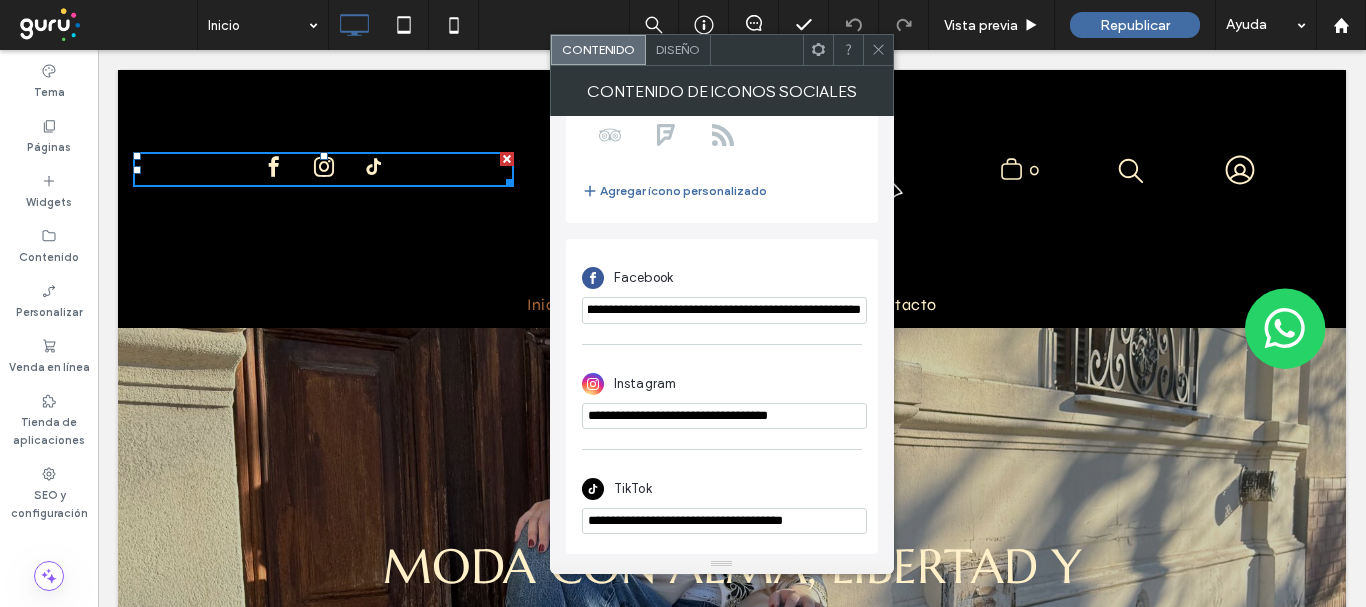 type on "**********" 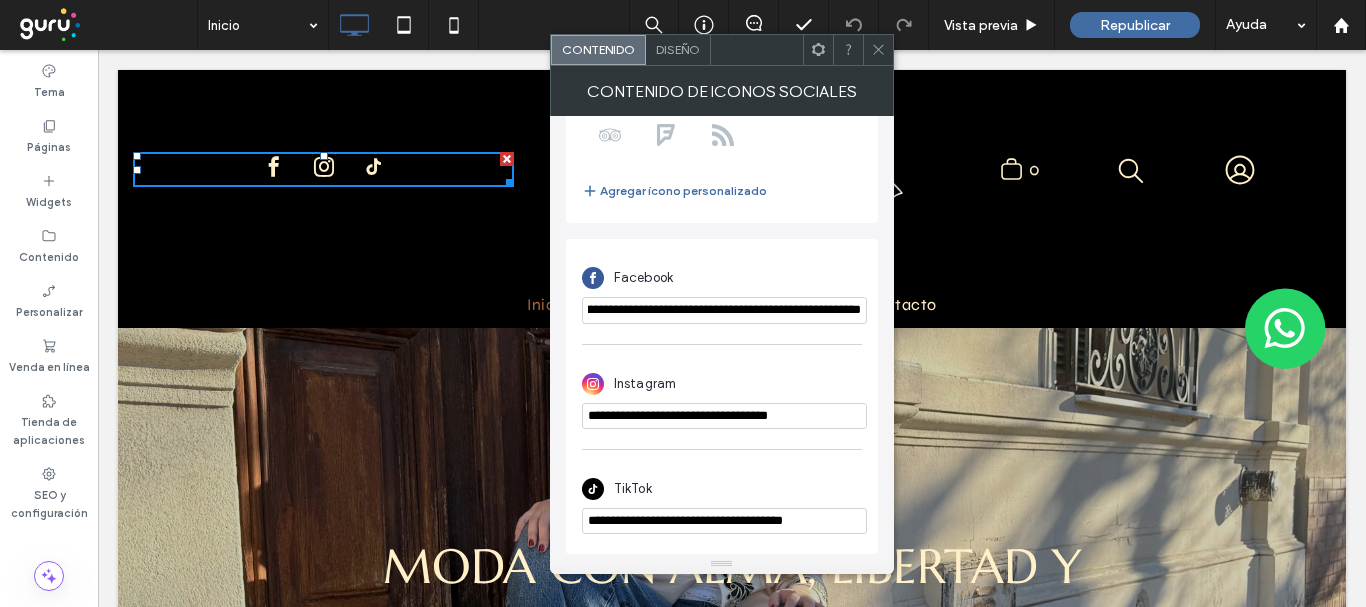 click on "**********" at bounding box center (722, 161) 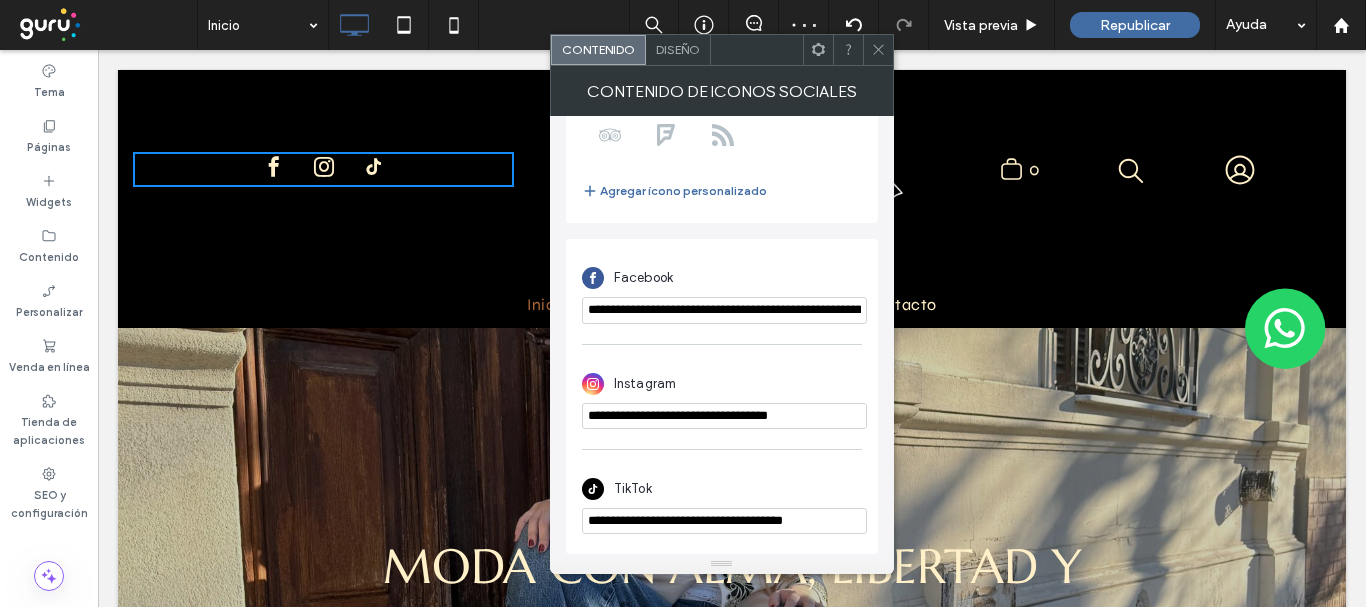 click 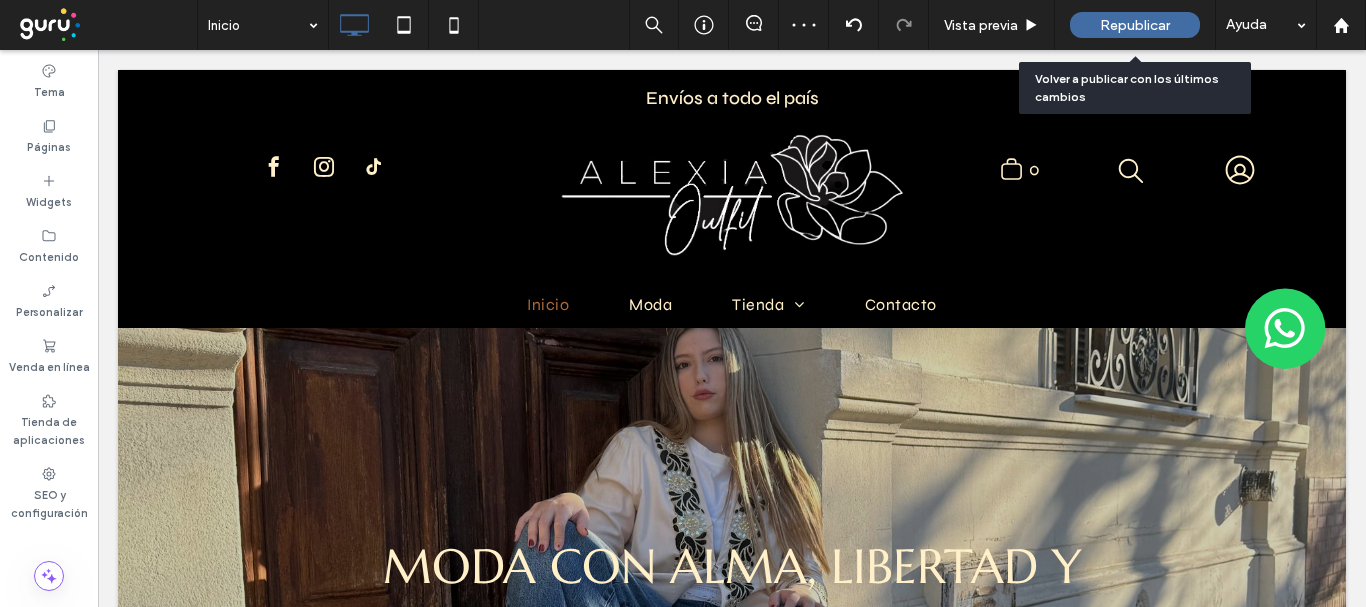 click on "Republicar" at bounding box center (1135, 25) 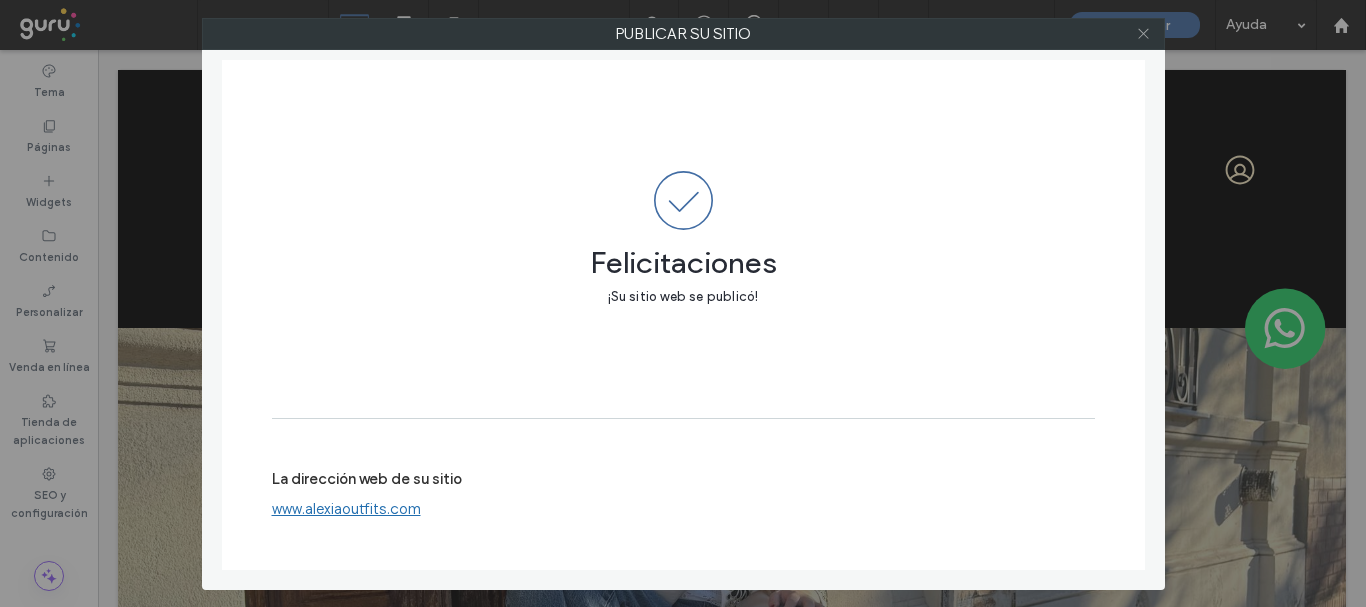 click 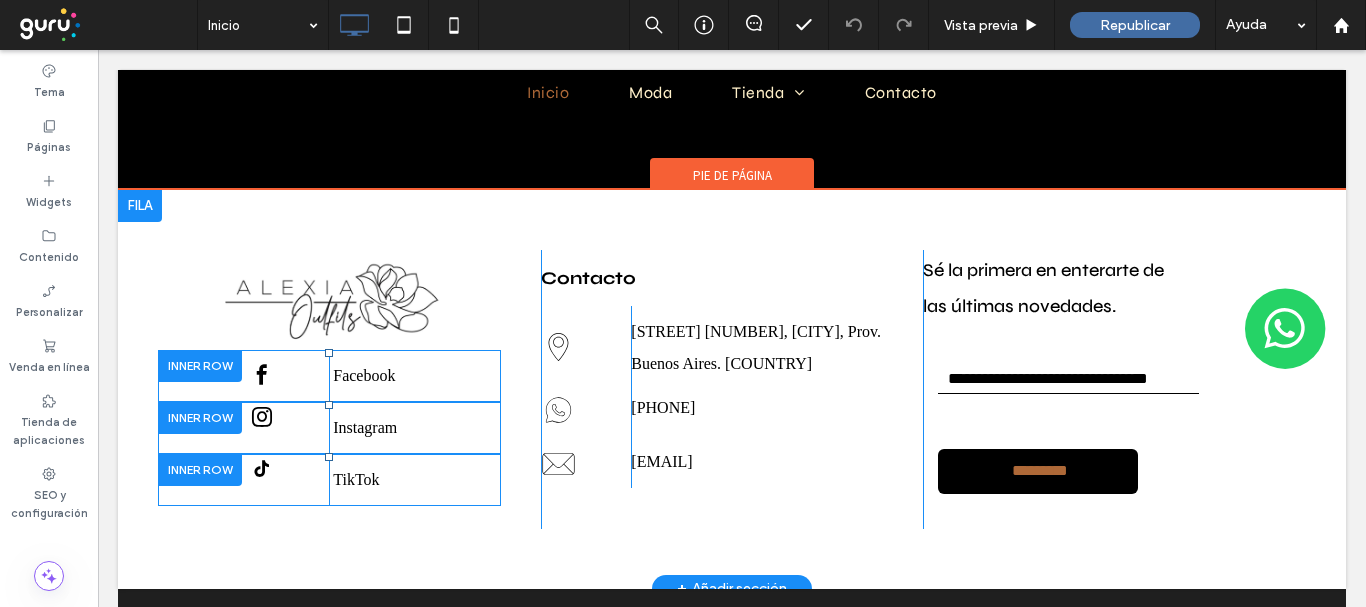 scroll, scrollTop: 3908, scrollLeft: 0, axis: vertical 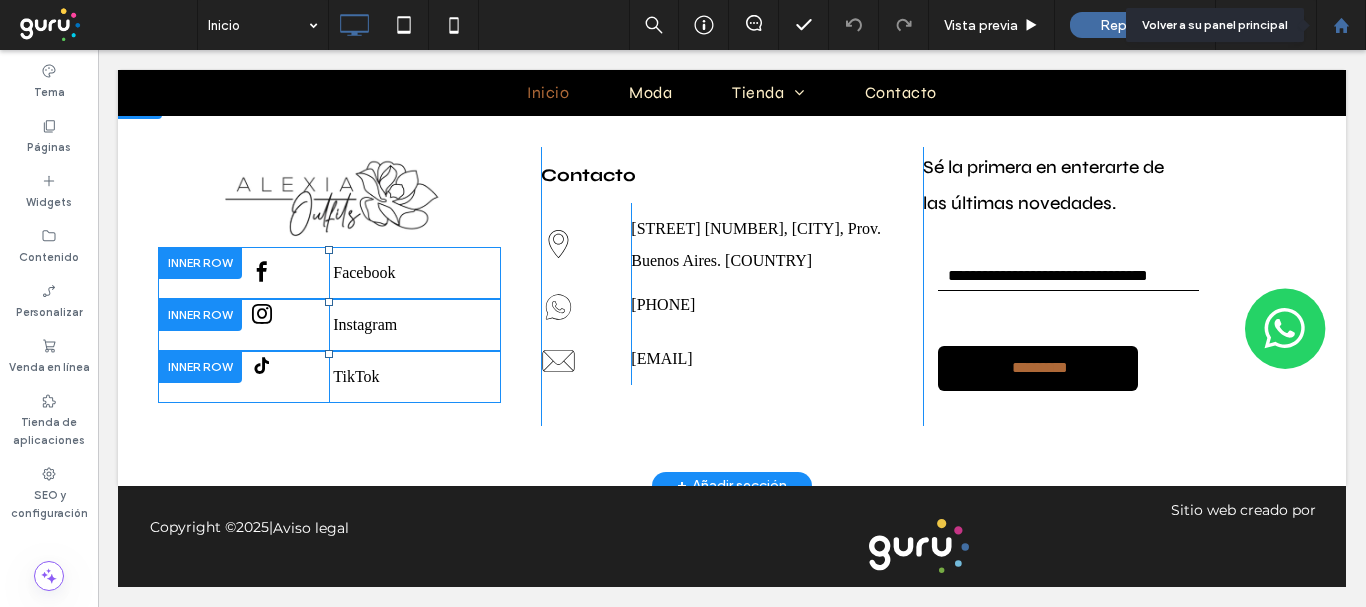 click at bounding box center [1341, 25] 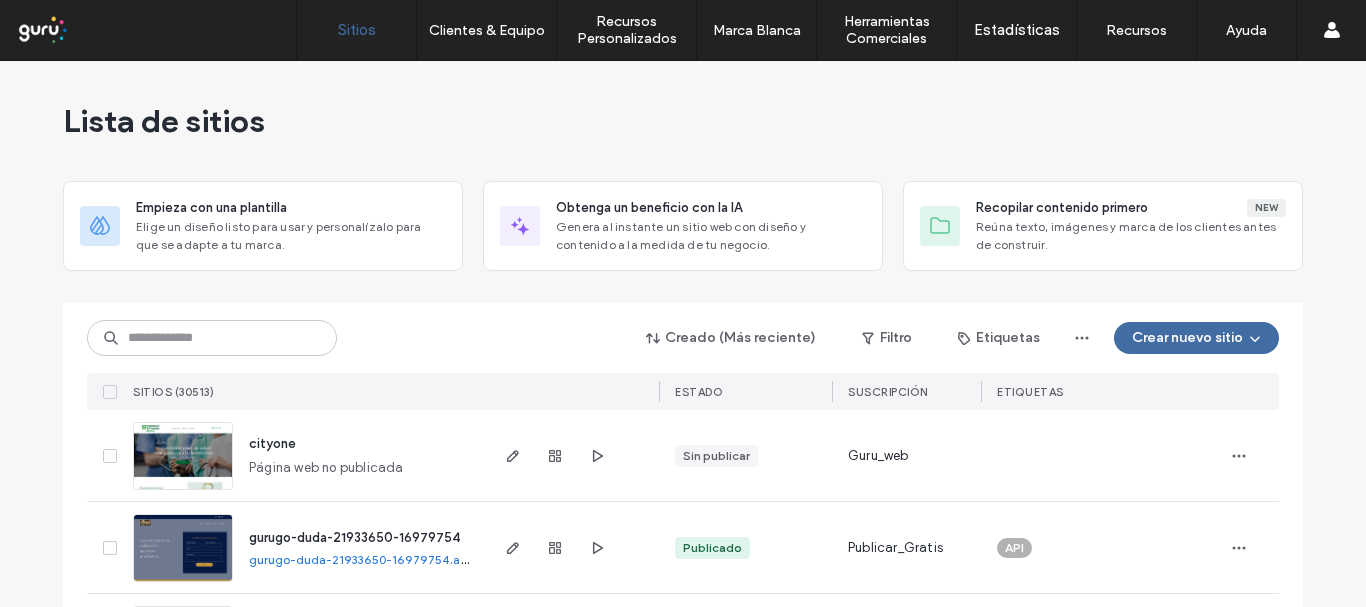 scroll, scrollTop: 0, scrollLeft: 0, axis: both 